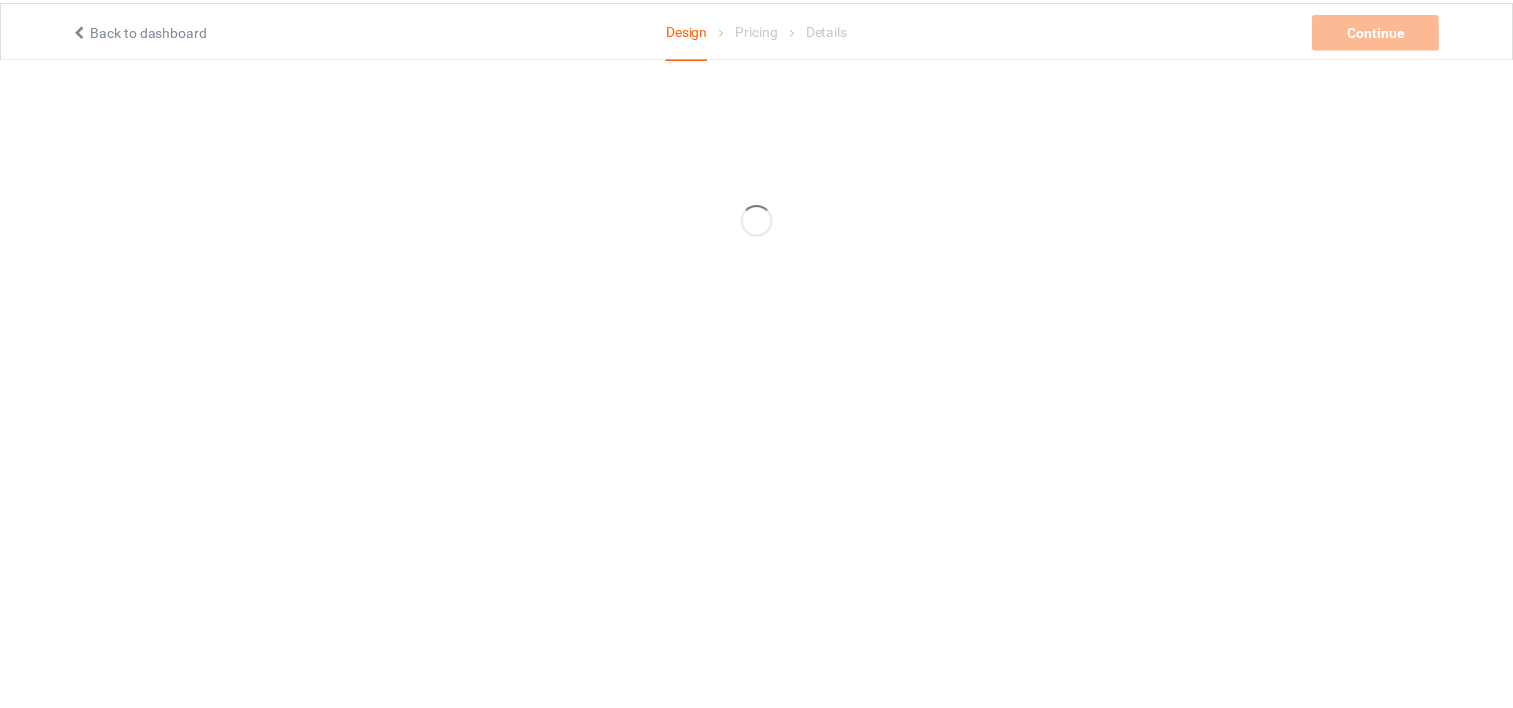 scroll, scrollTop: 0, scrollLeft: 0, axis: both 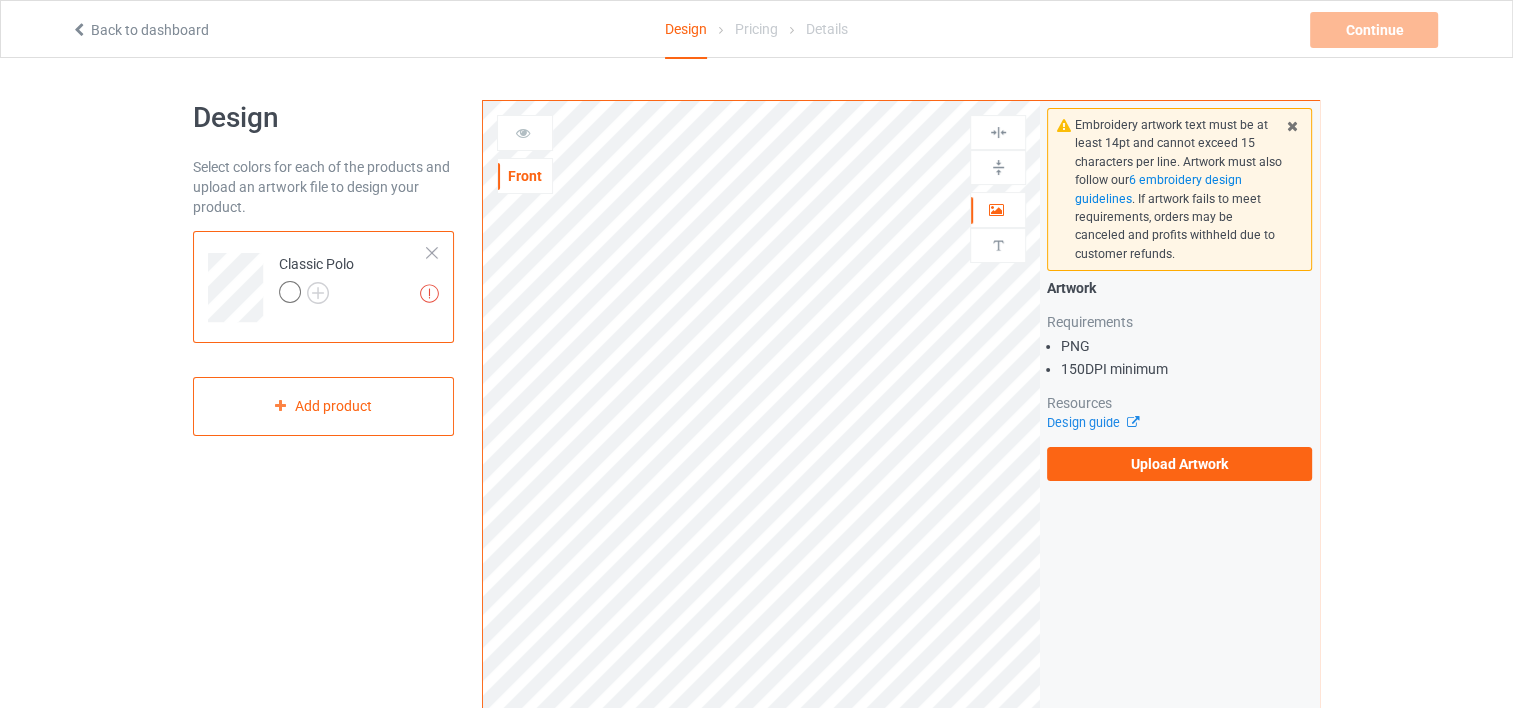 click at bounding box center [432, 253] 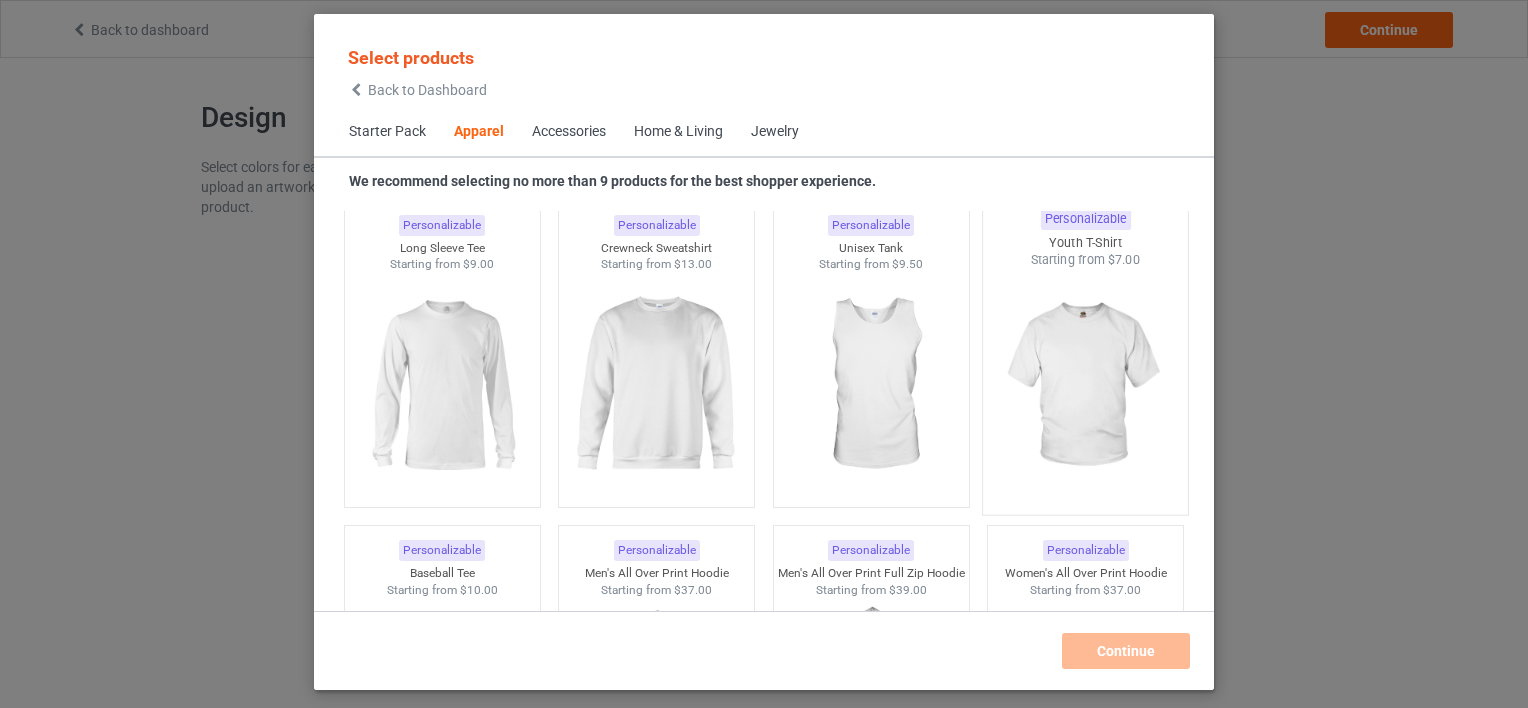 scroll, scrollTop: 1444, scrollLeft: 0, axis: vertical 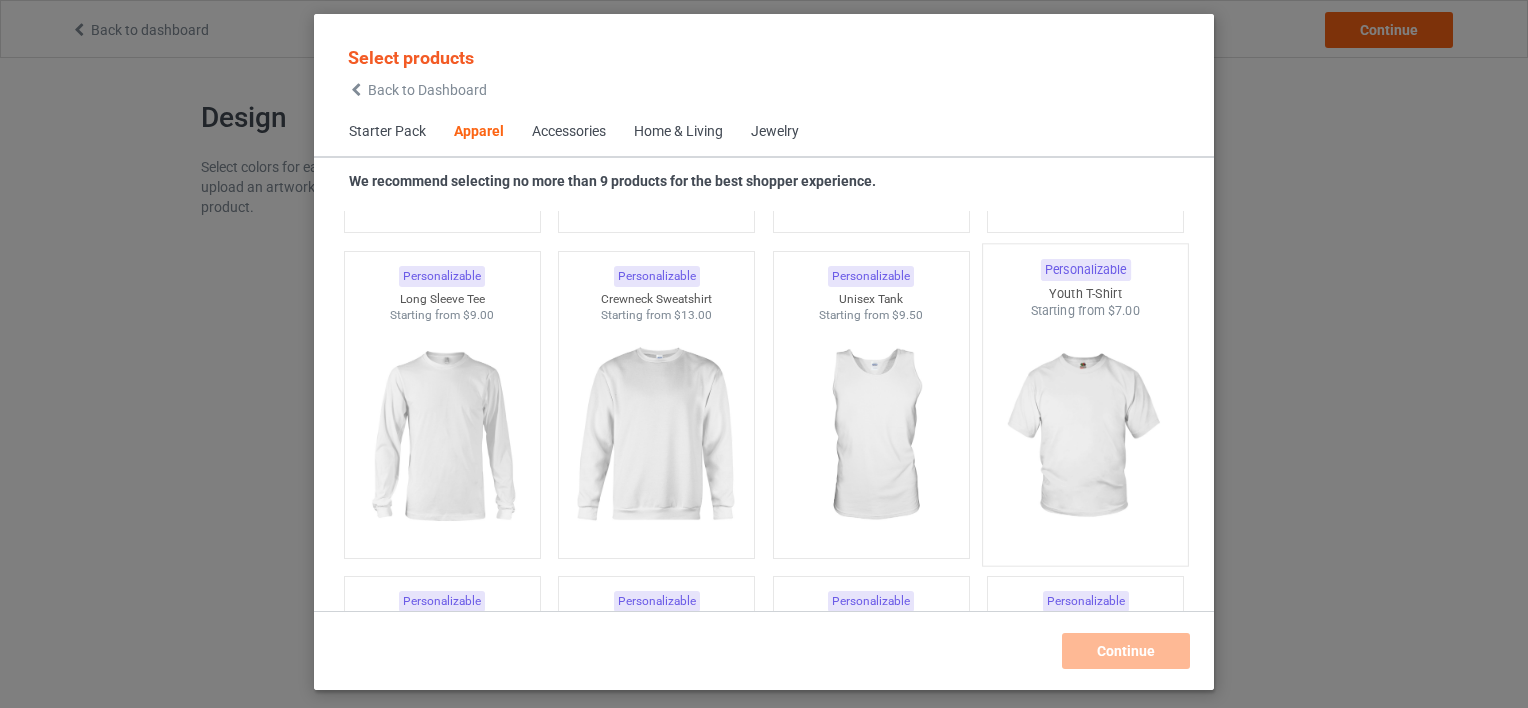click at bounding box center [1086, 437] 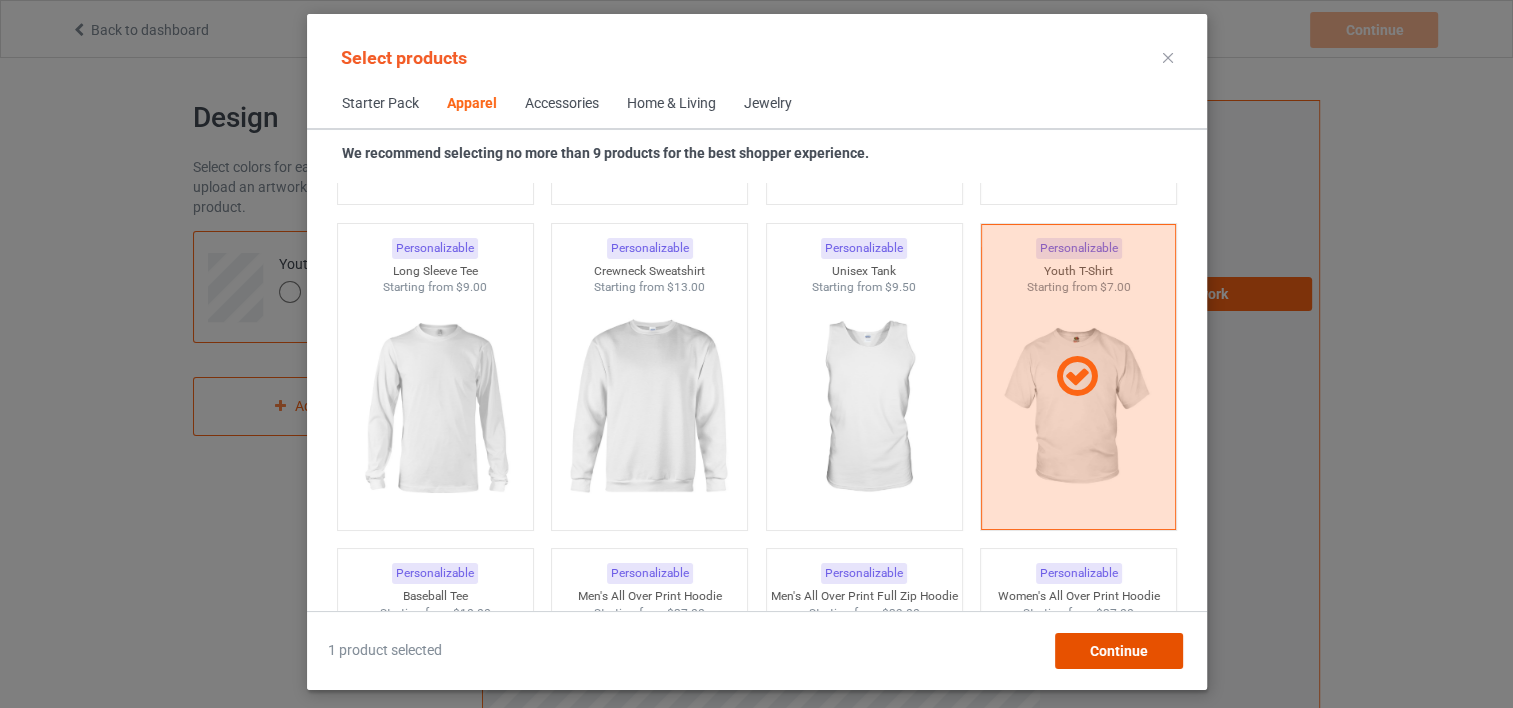 click on "Continue" at bounding box center (1118, 651) 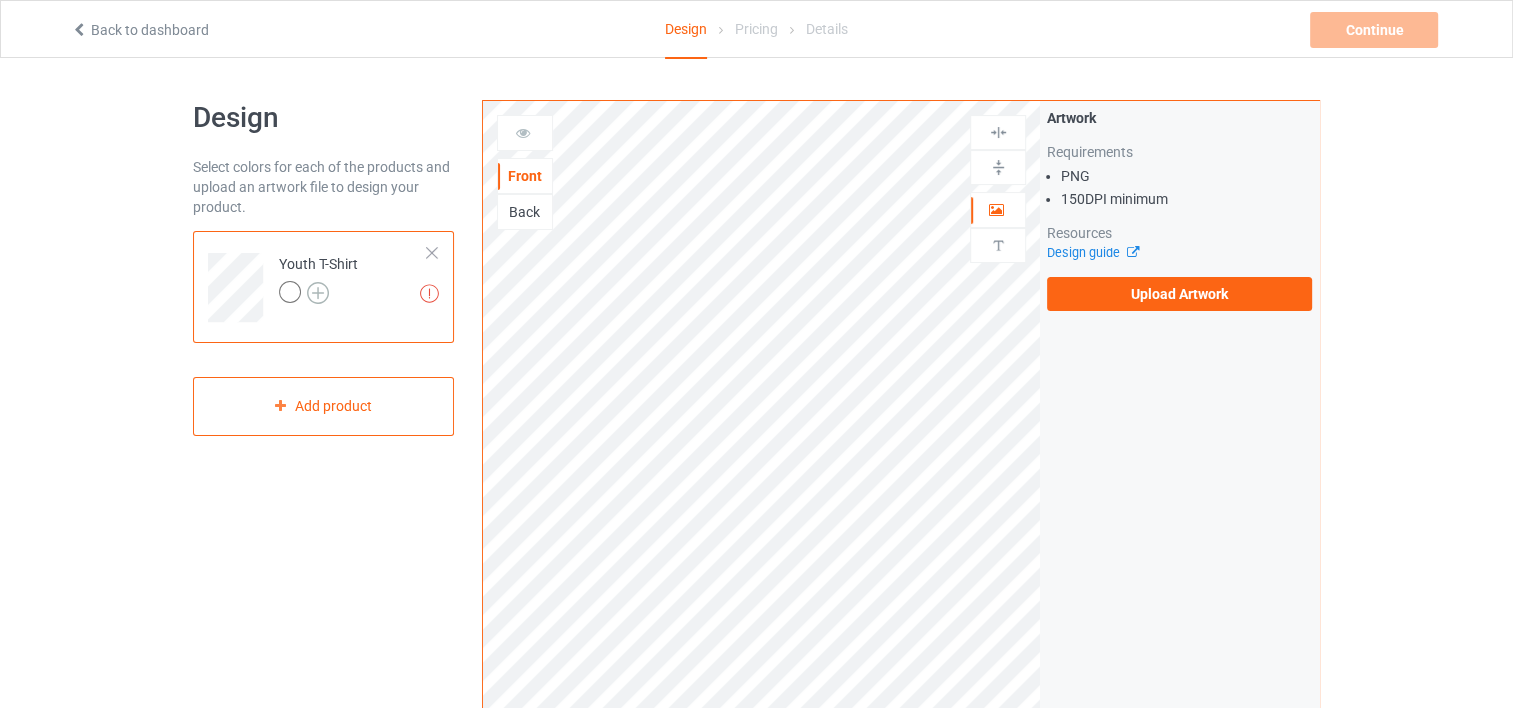 click at bounding box center (318, 293) 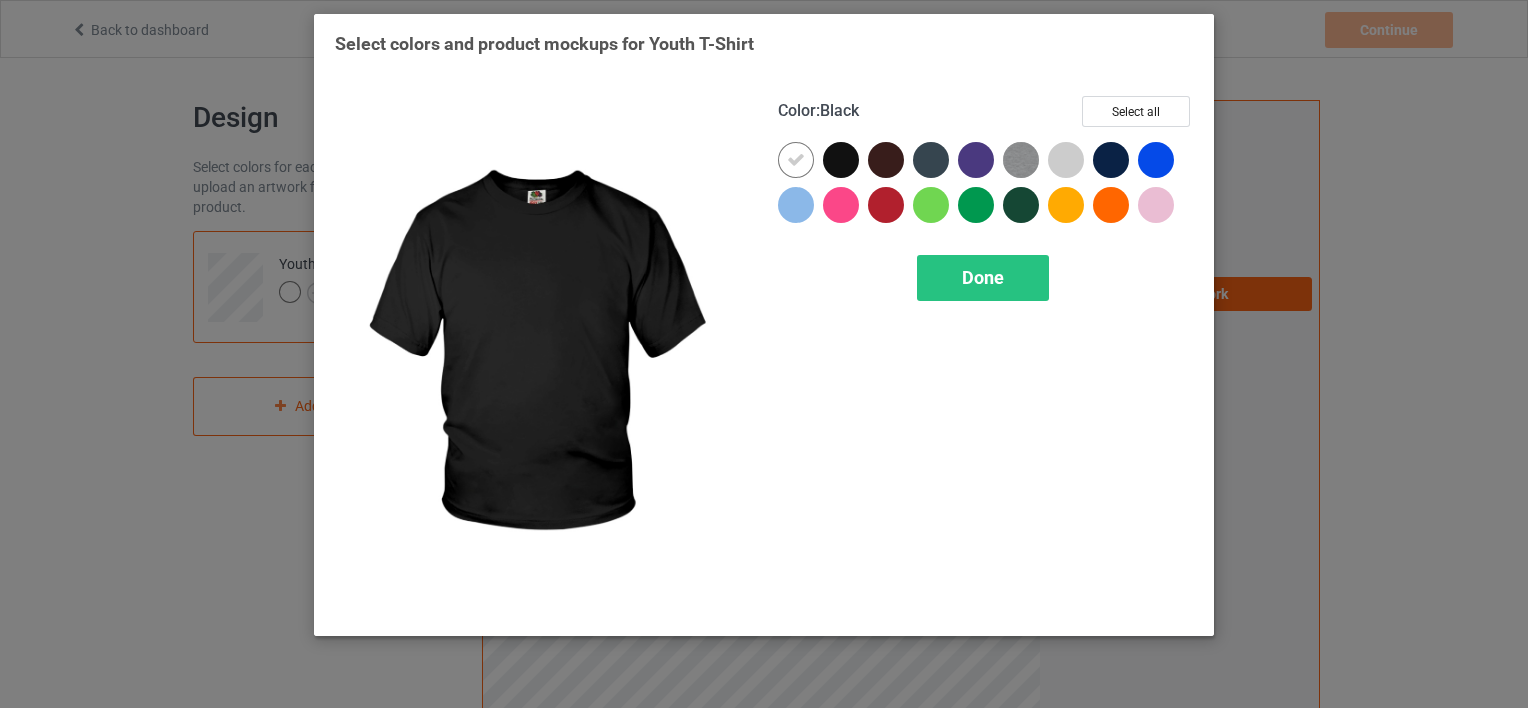 click at bounding box center [841, 160] 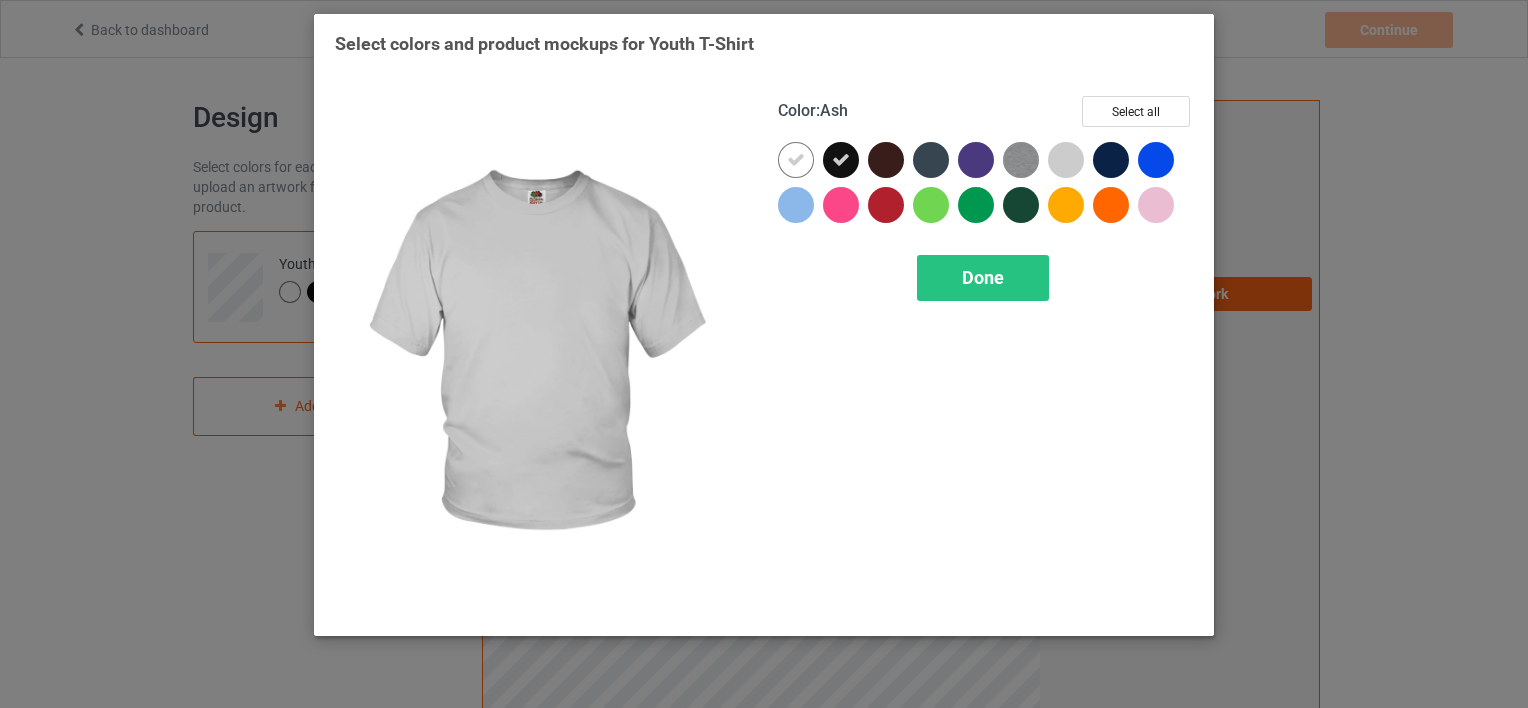 click at bounding box center [1066, 160] 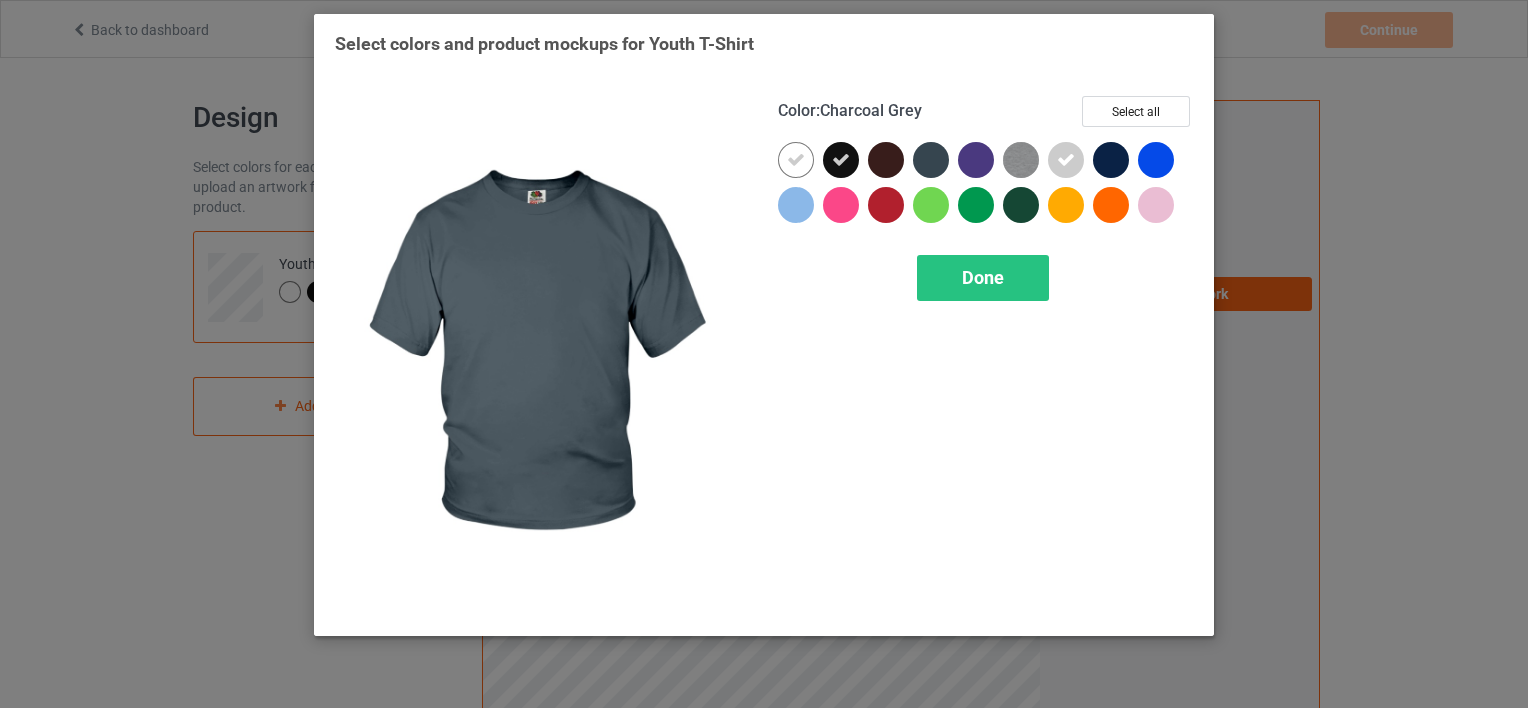 click at bounding box center [931, 160] 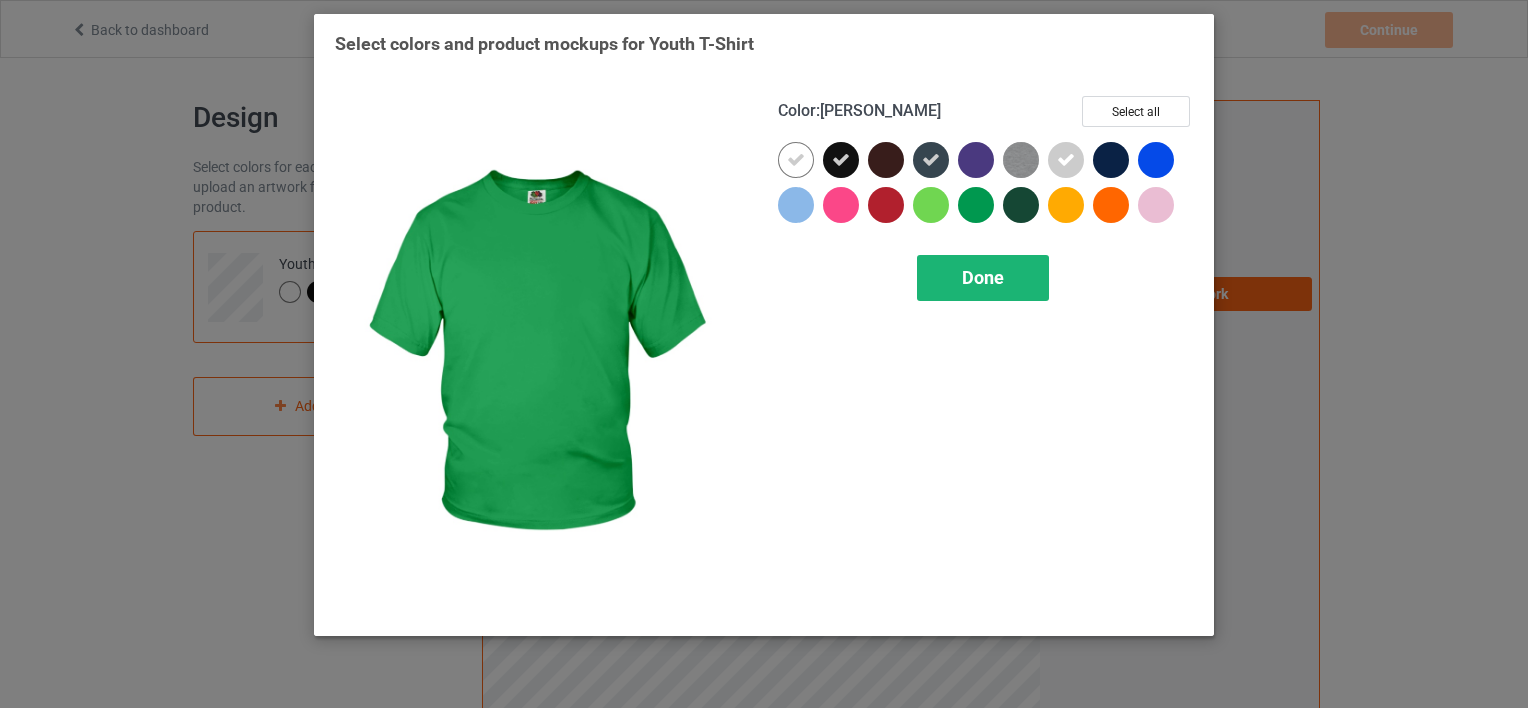 click on "Done" at bounding box center (983, 278) 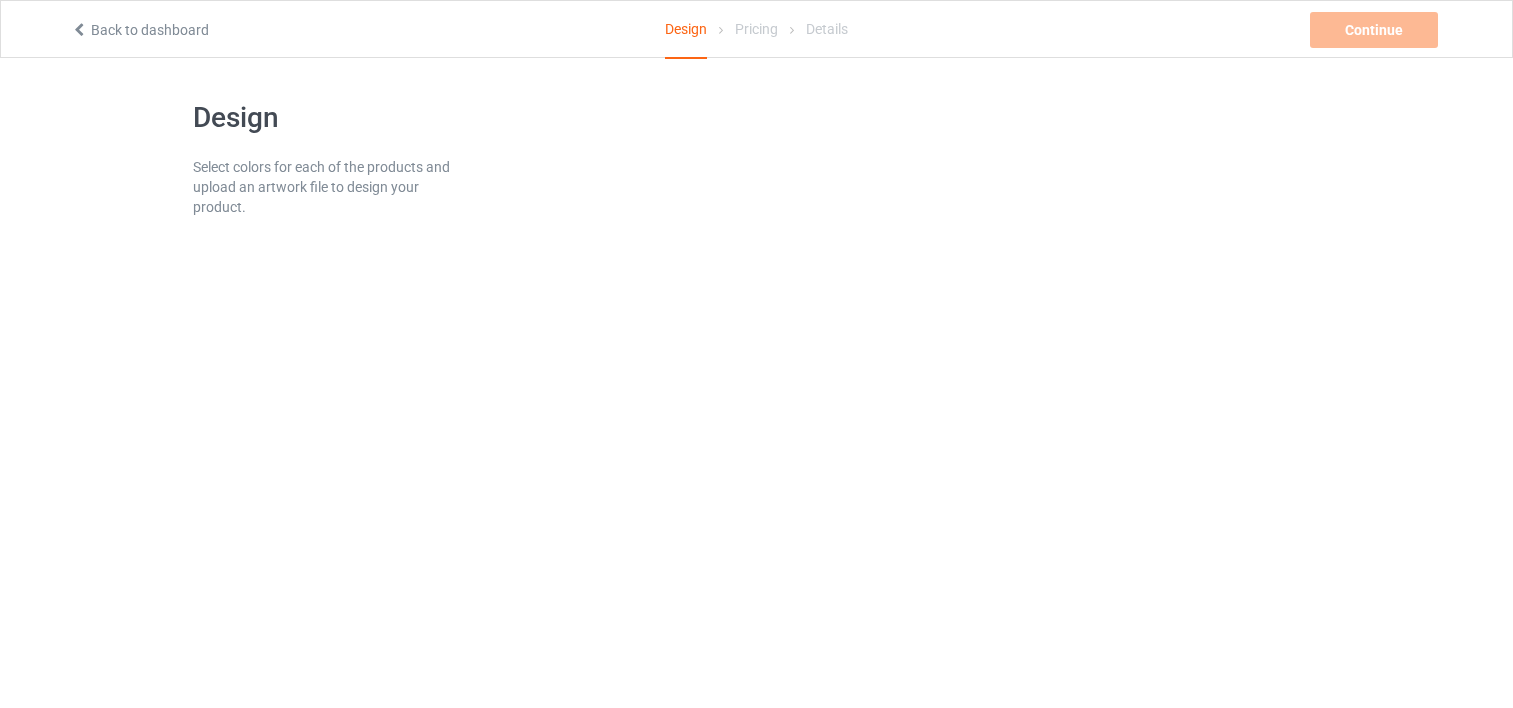 scroll, scrollTop: 0, scrollLeft: 0, axis: both 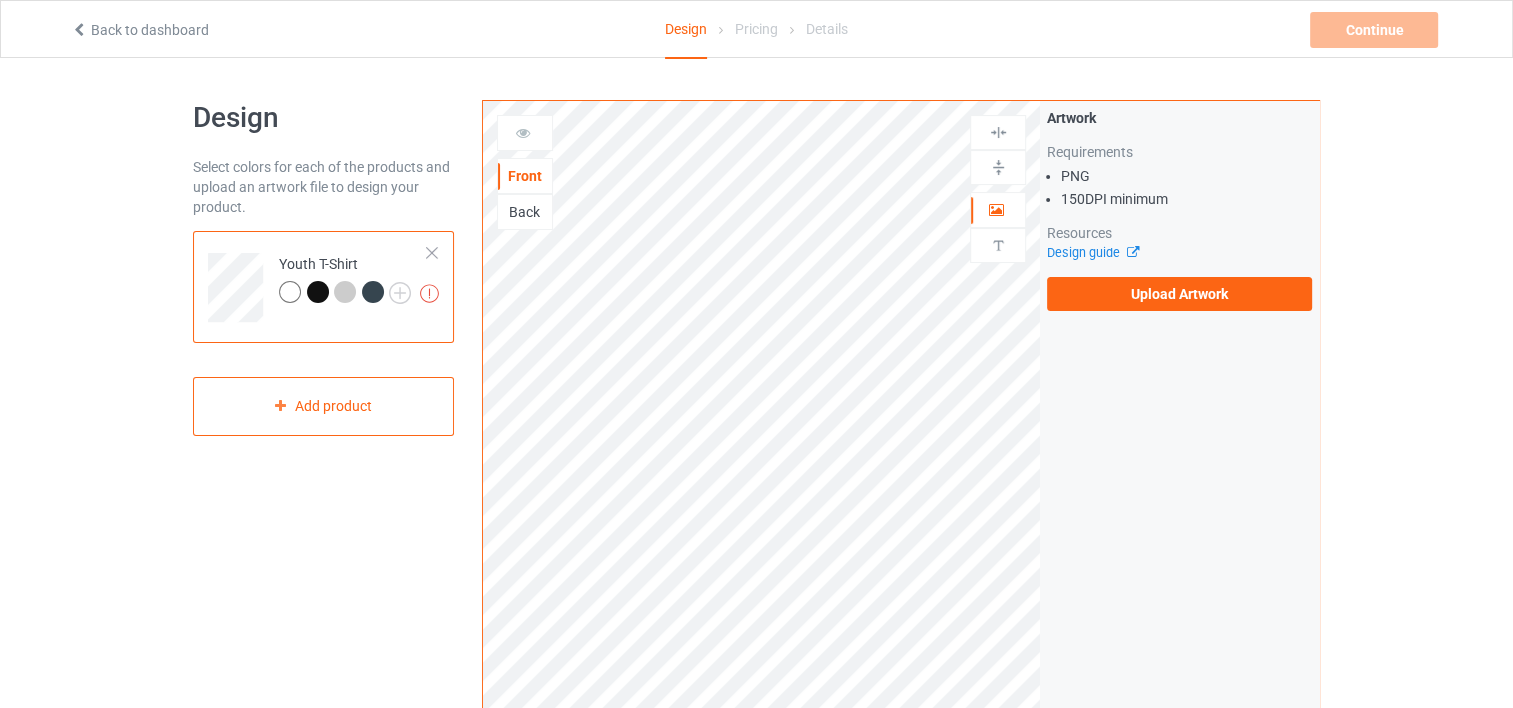 click on "Back" at bounding box center [525, 212] 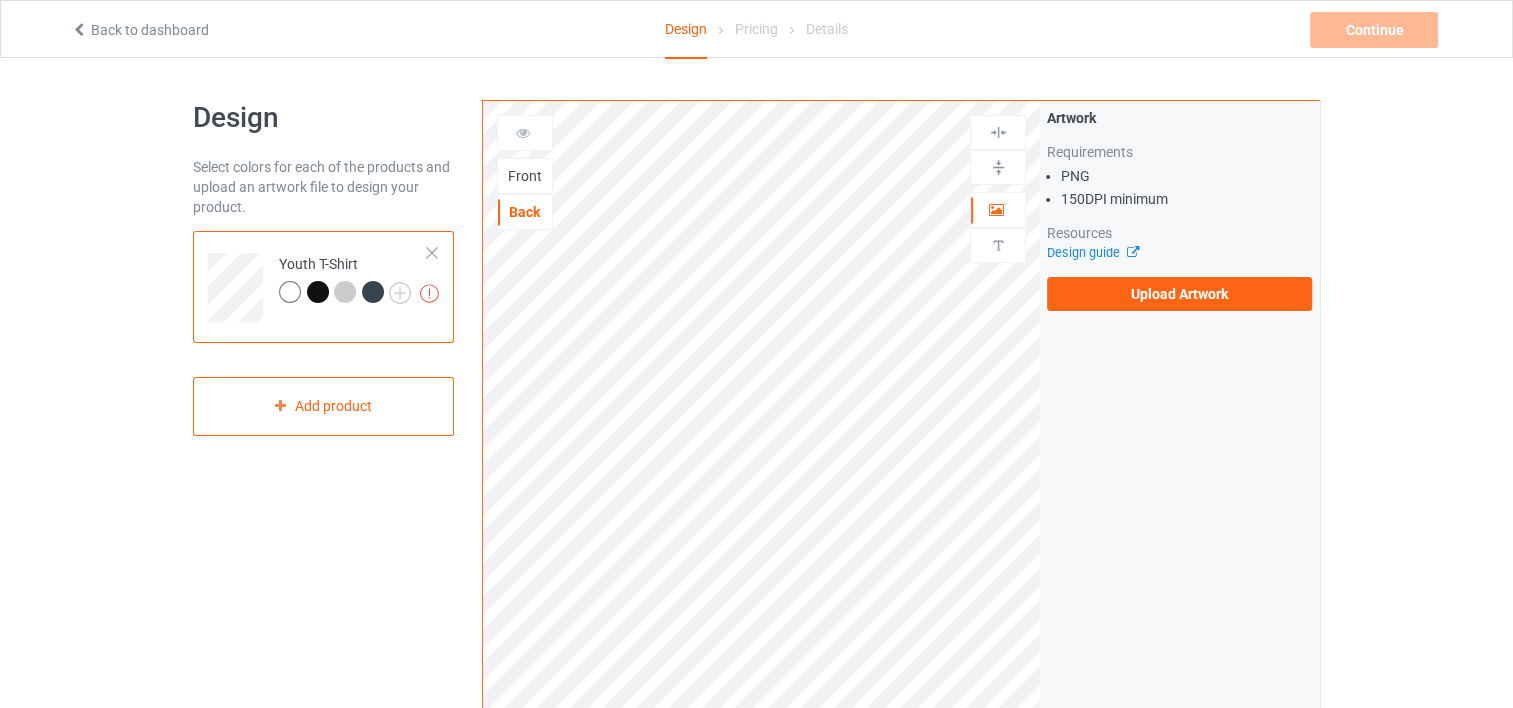 click on "Front" at bounding box center [525, 176] 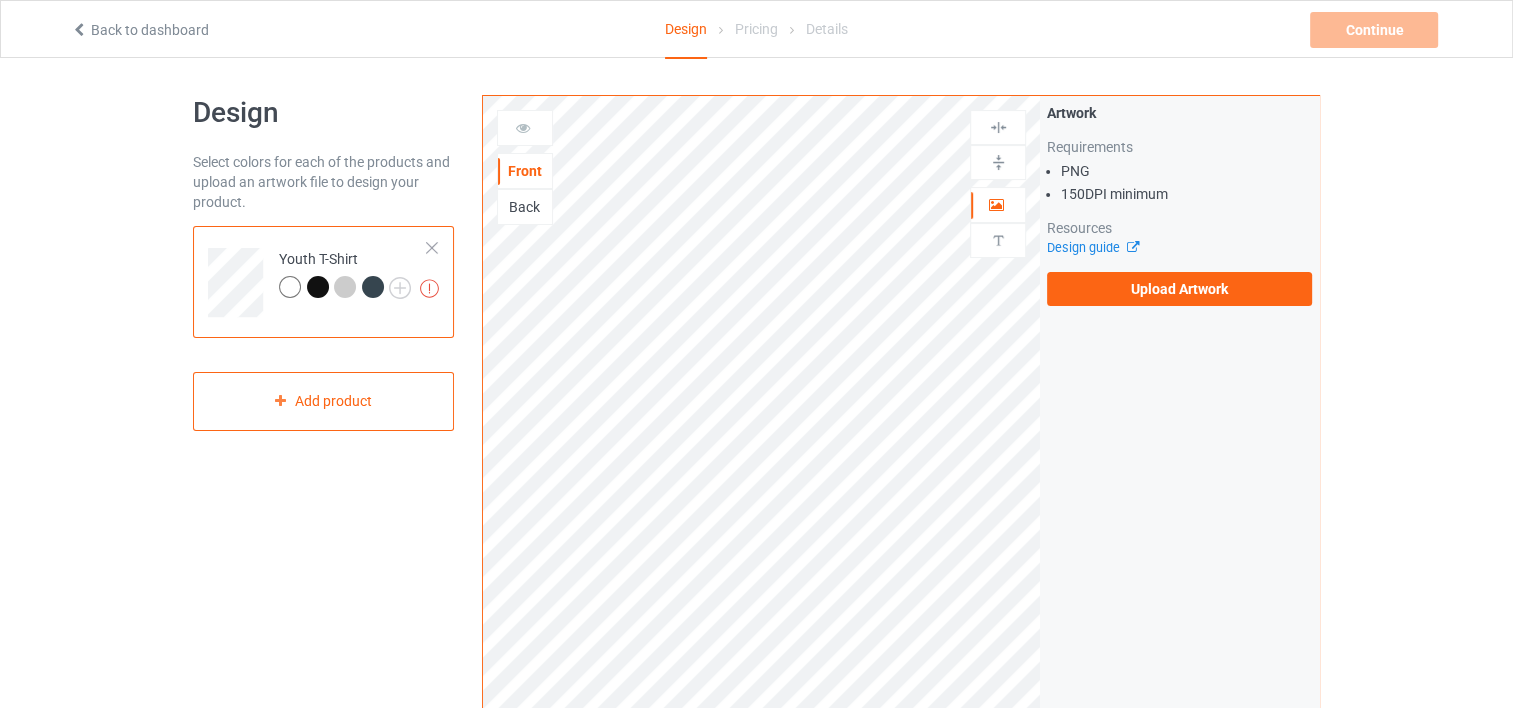 scroll, scrollTop: 0, scrollLeft: 0, axis: both 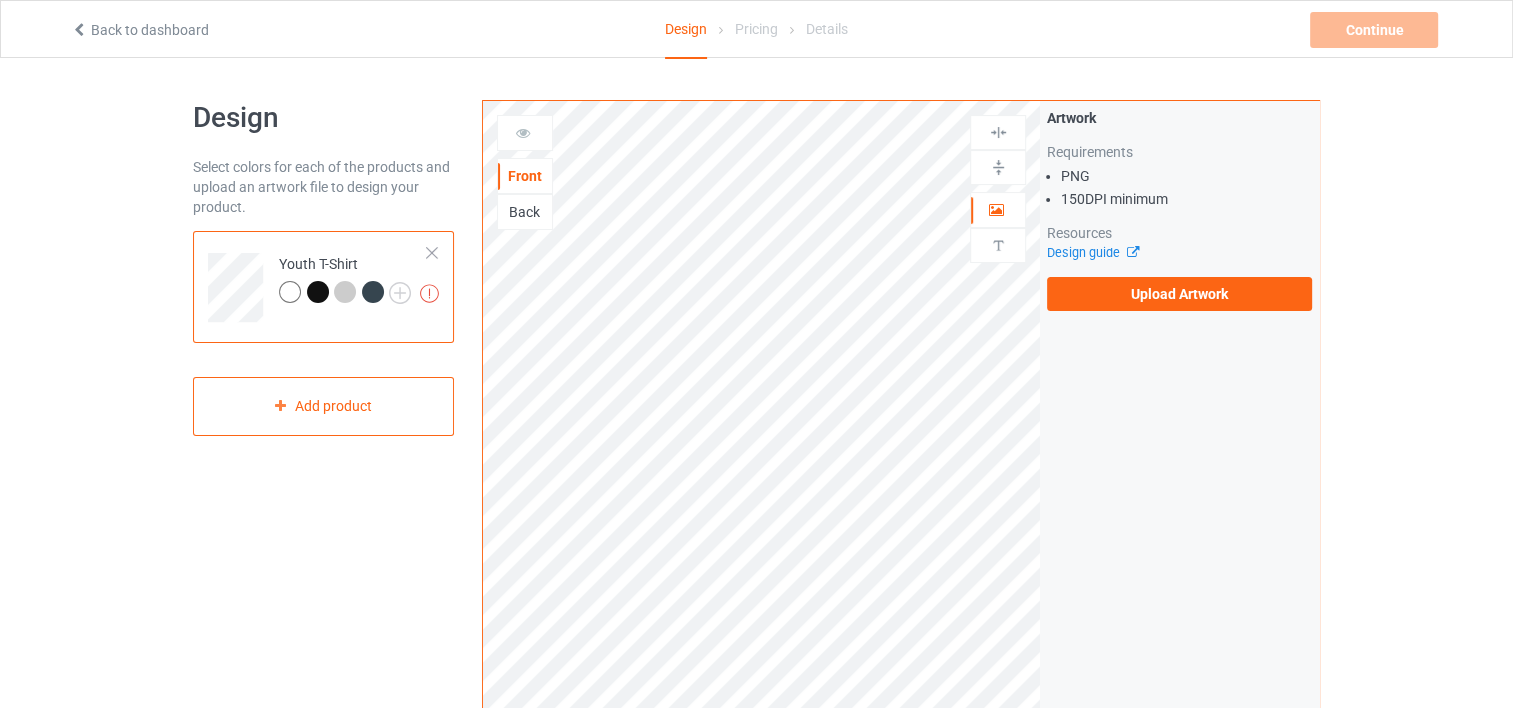 click at bounding box center (525, 133) 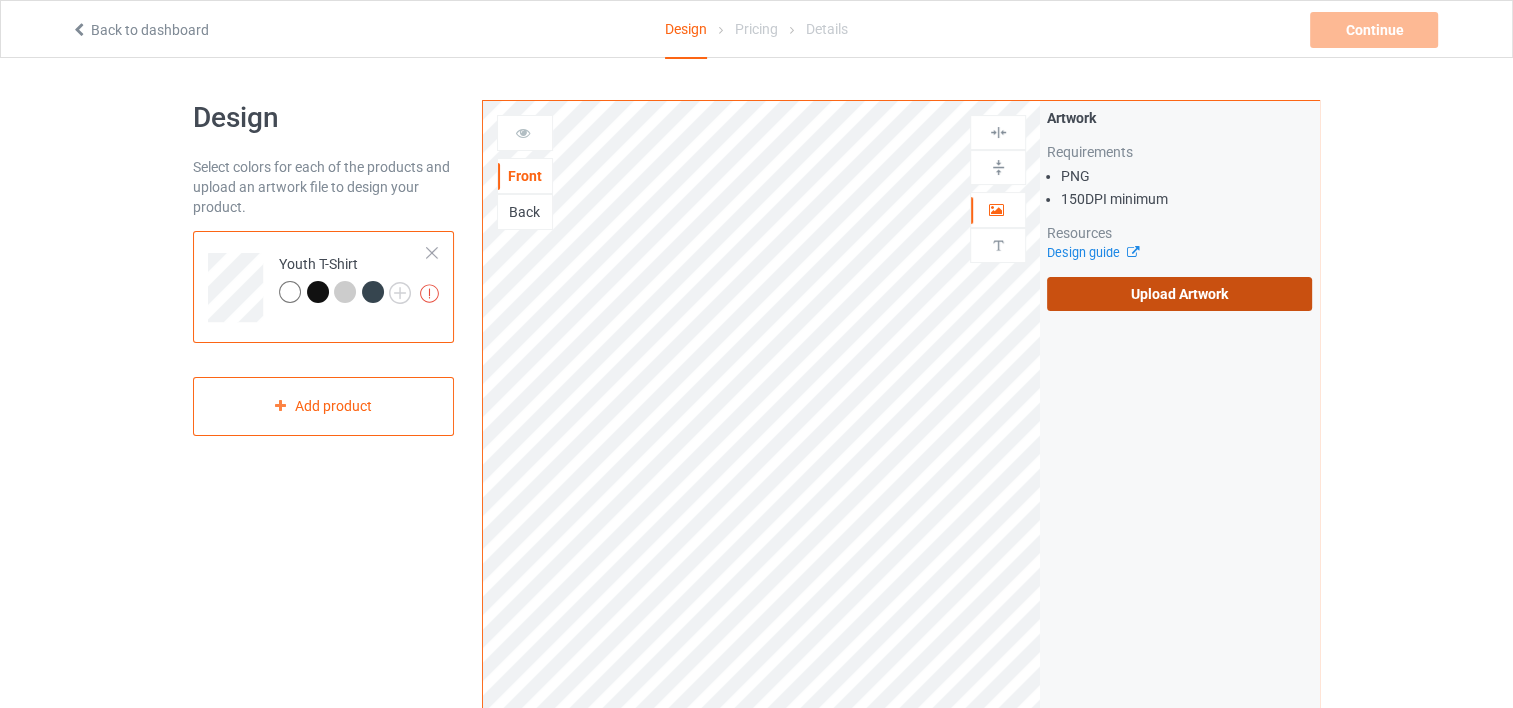 click on "Upload Artwork" at bounding box center [1179, 294] 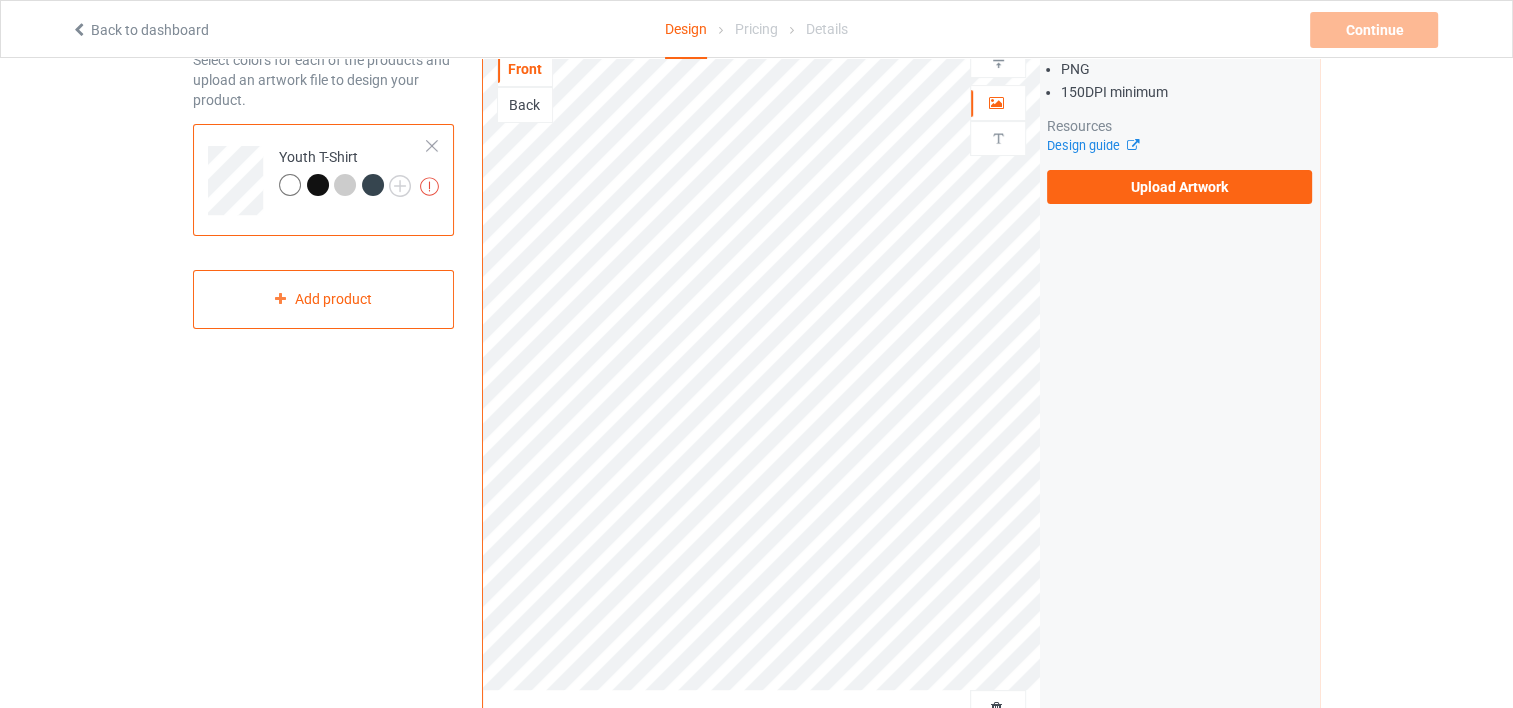 scroll, scrollTop: 100, scrollLeft: 0, axis: vertical 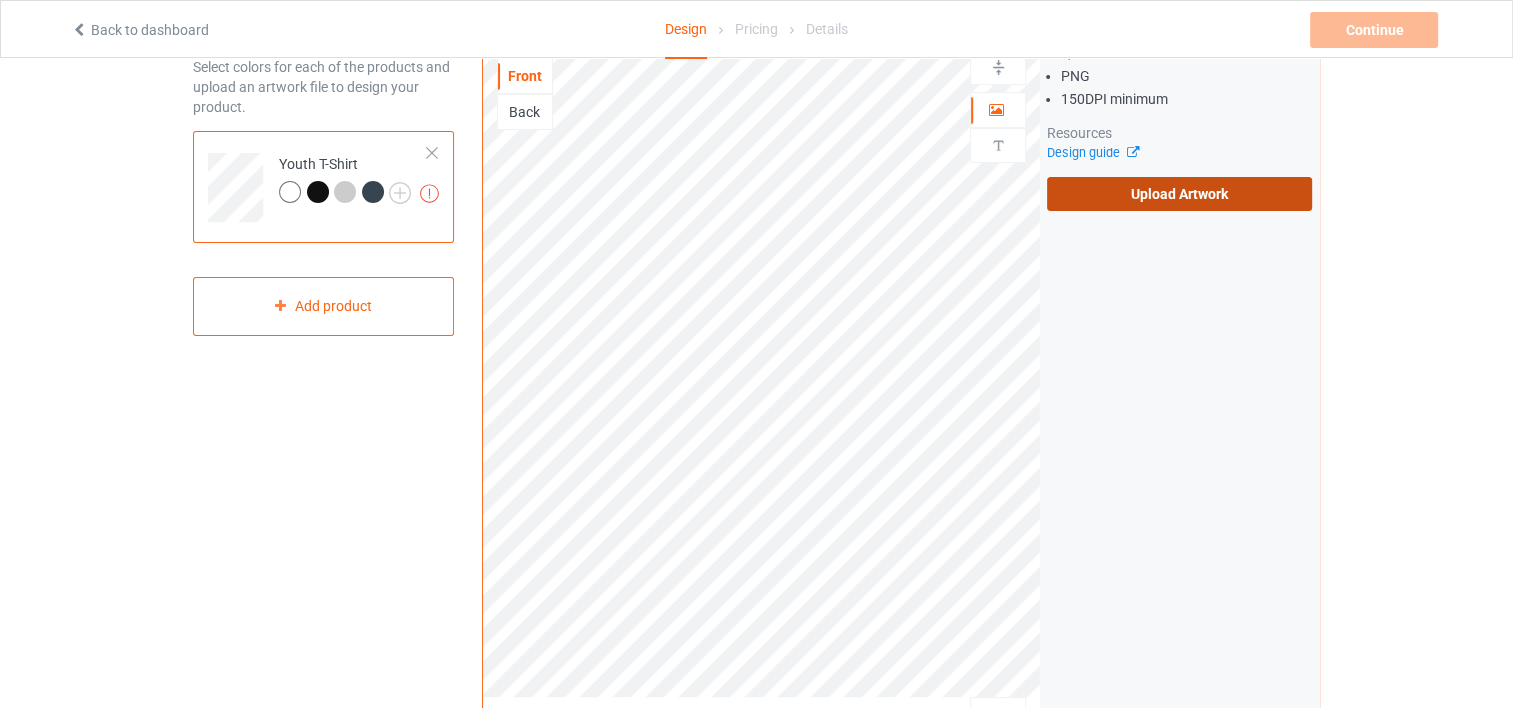 click on "Upload Artwork" at bounding box center (1179, 194) 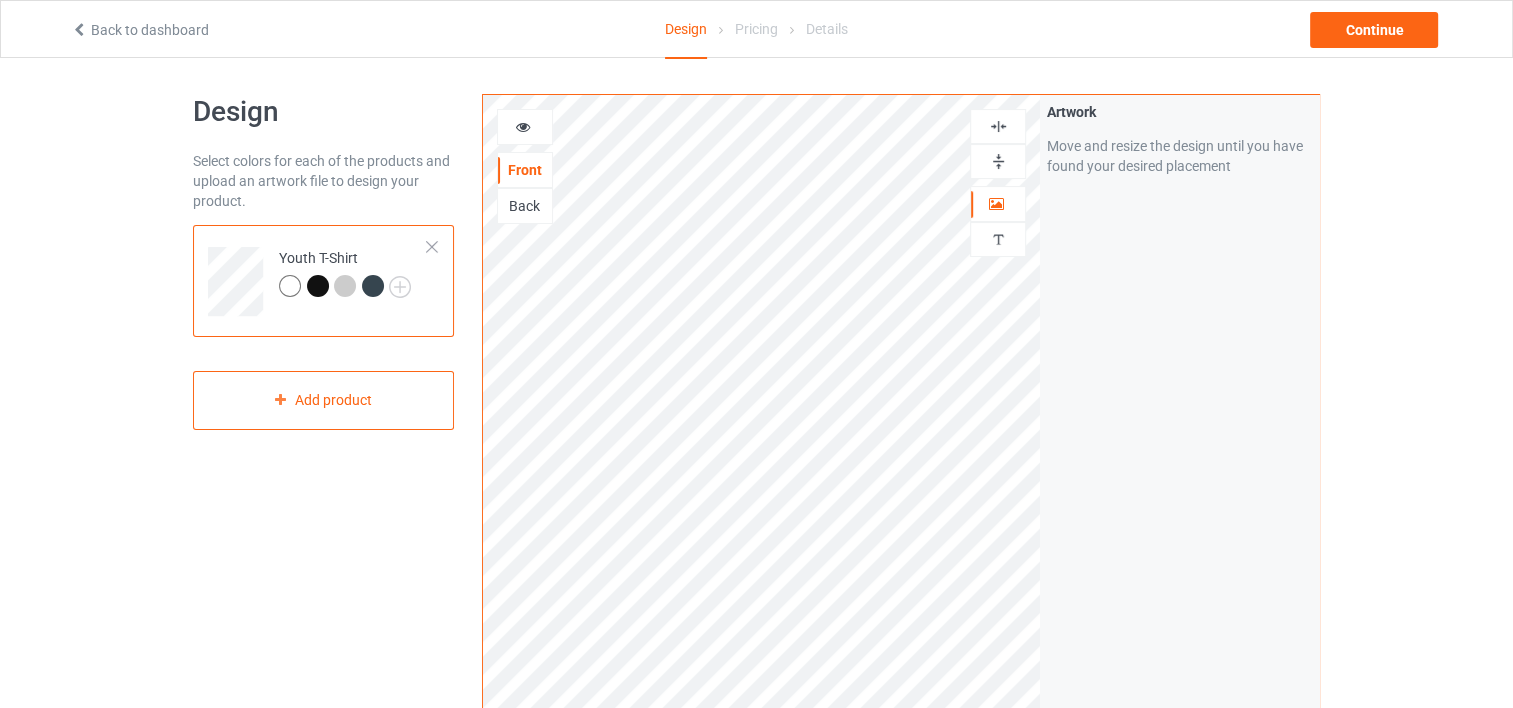 scroll, scrollTop: 0, scrollLeft: 0, axis: both 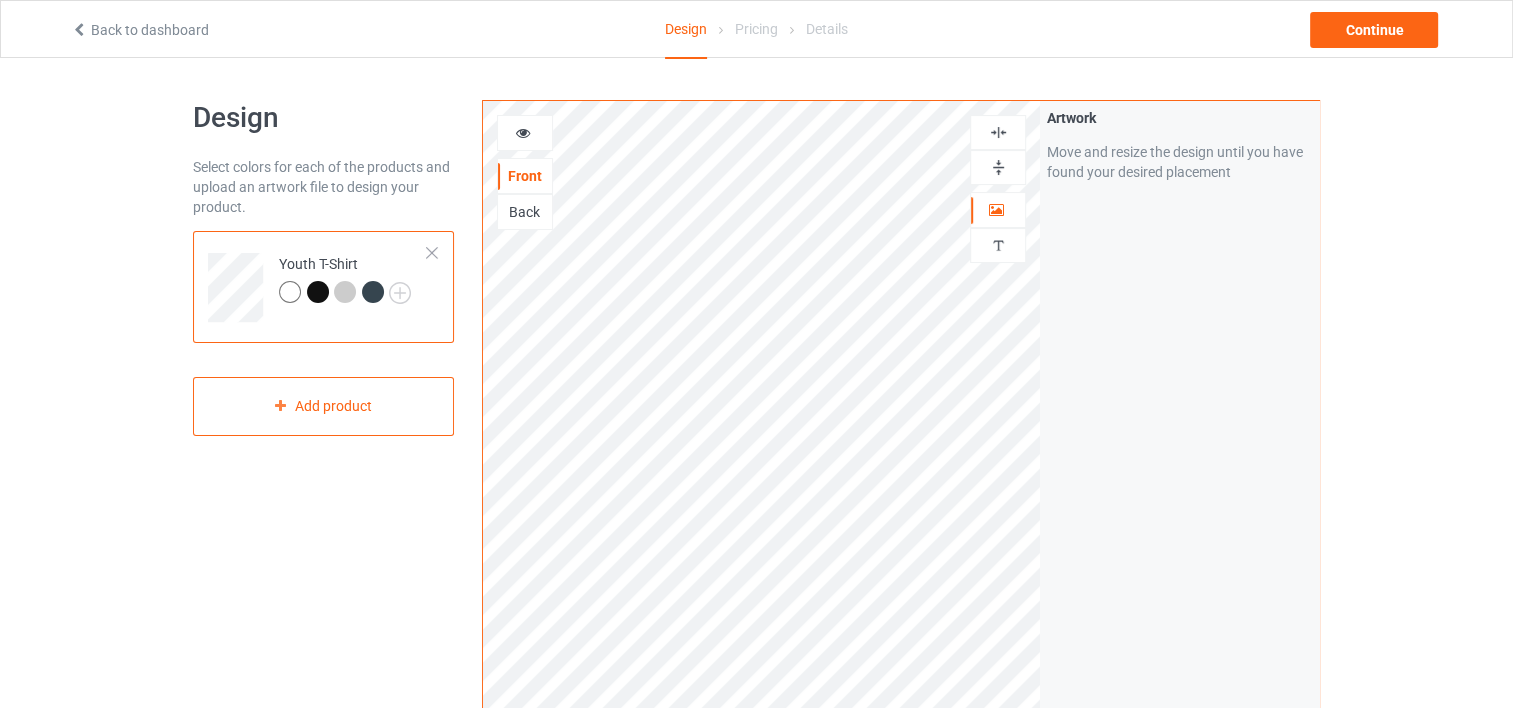 click on "Back" at bounding box center (525, 212) 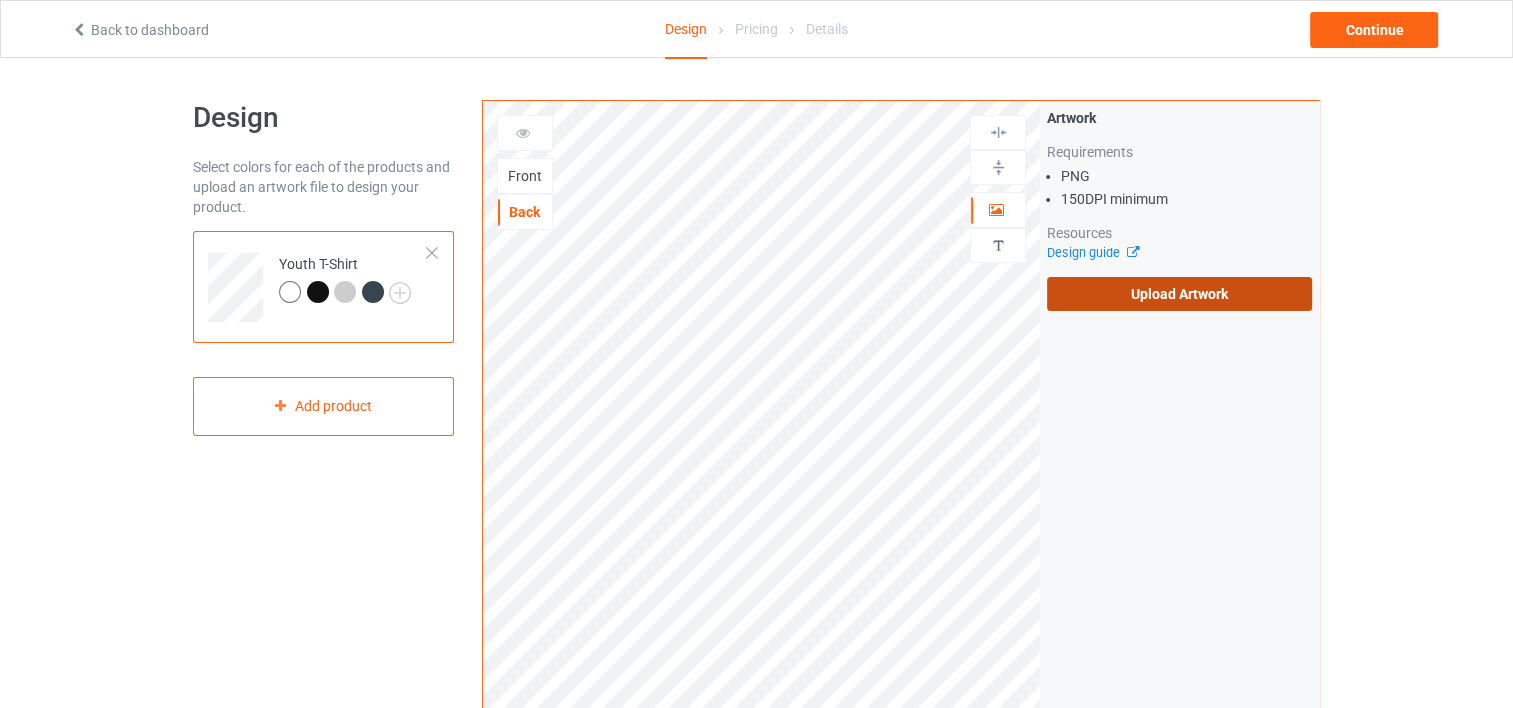 click on "Upload Artwork" at bounding box center (1179, 294) 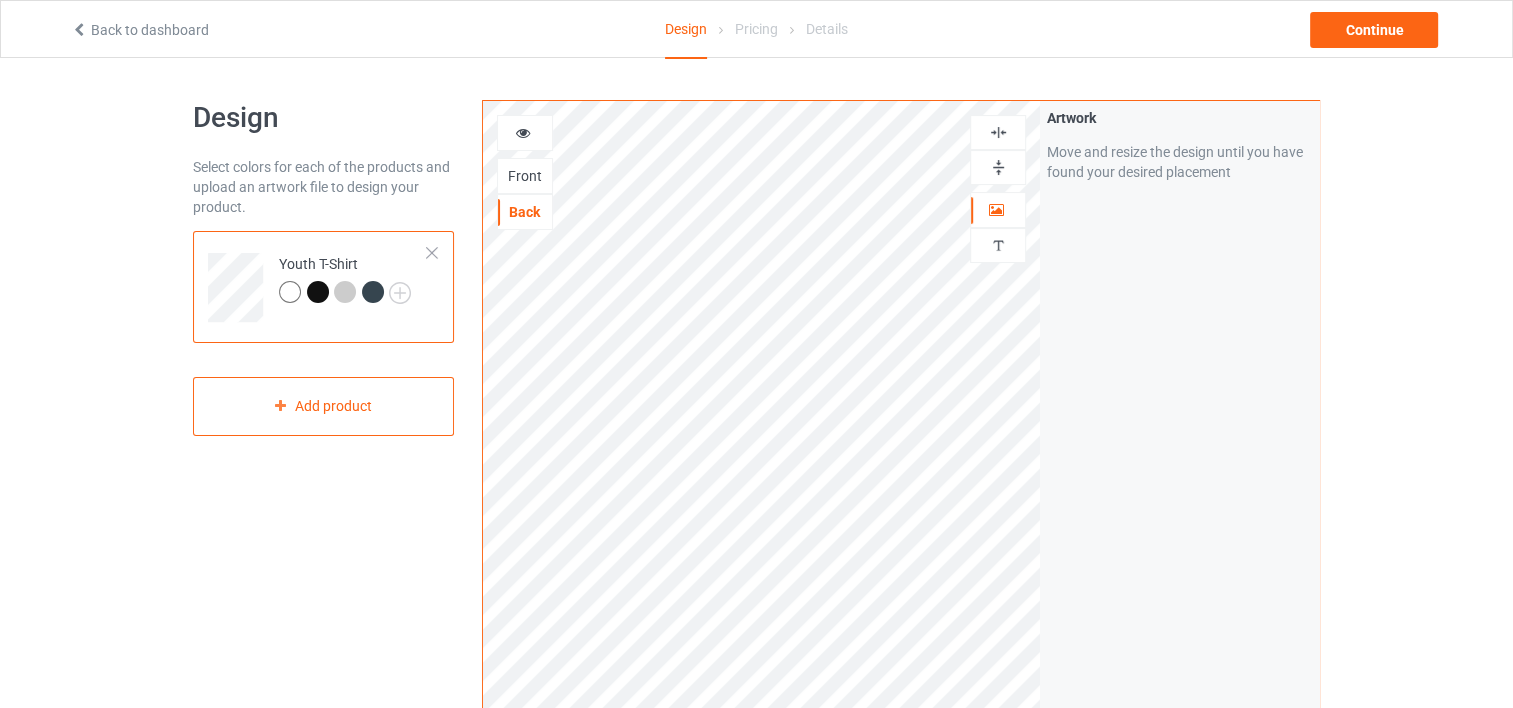 click at bounding box center [523, 130] 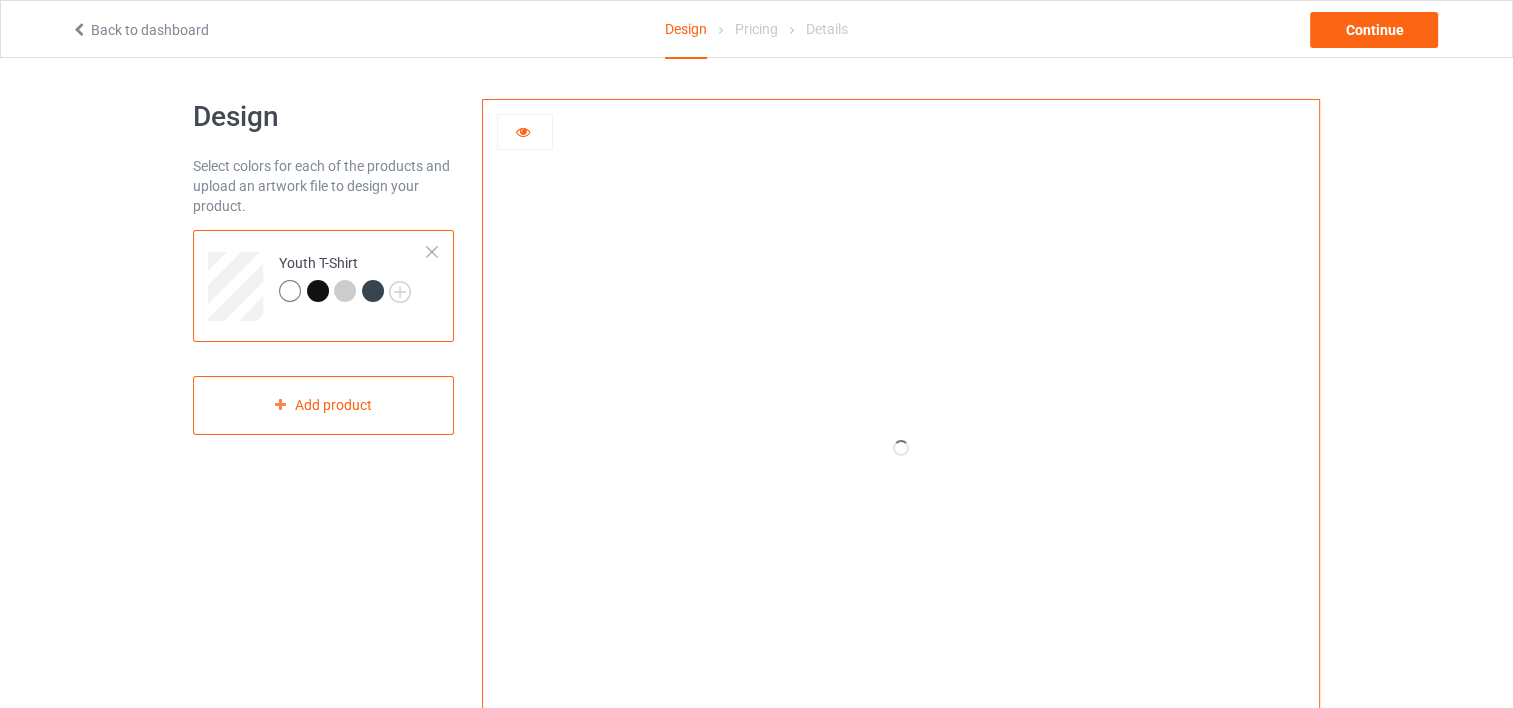 scroll, scrollTop: 0, scrollLeft: 0, axis: both 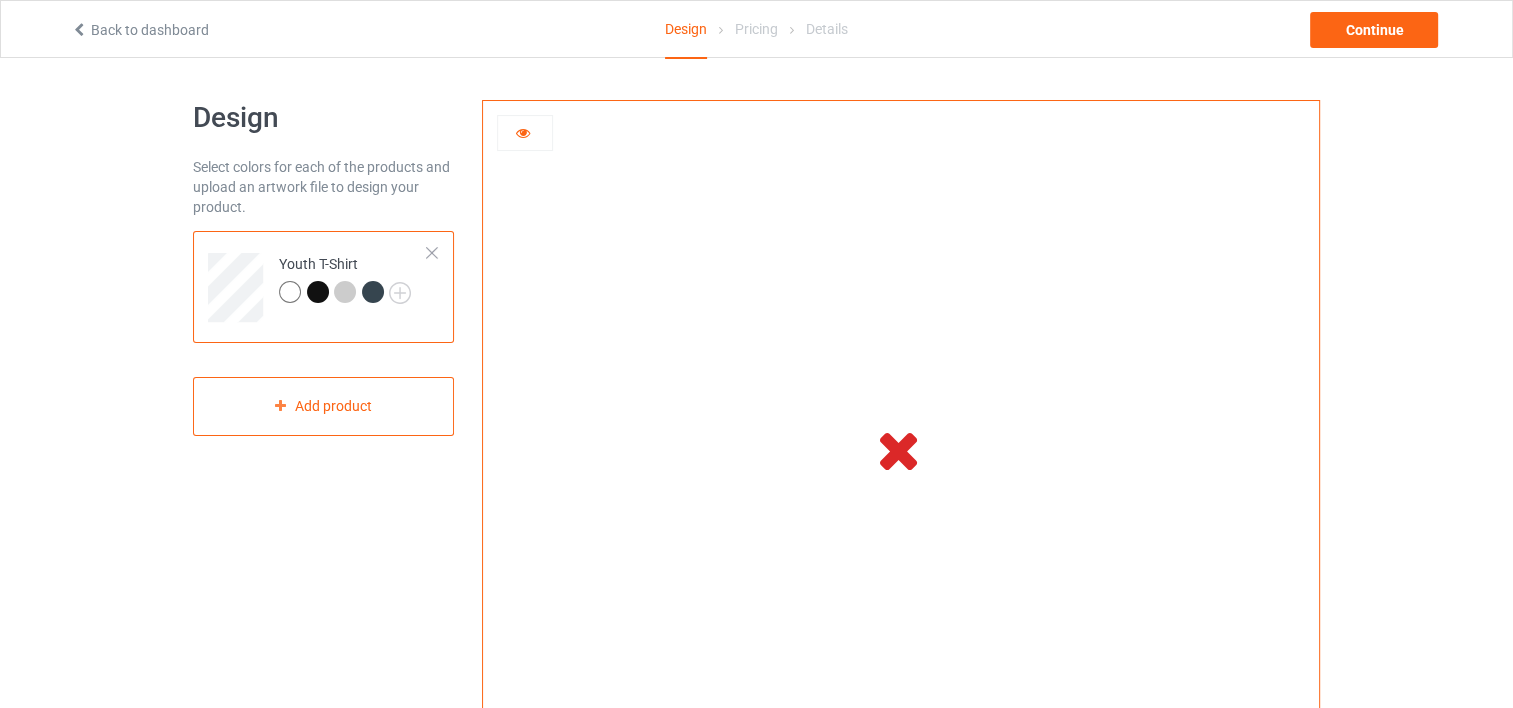 click at bounding box center (525, 133) 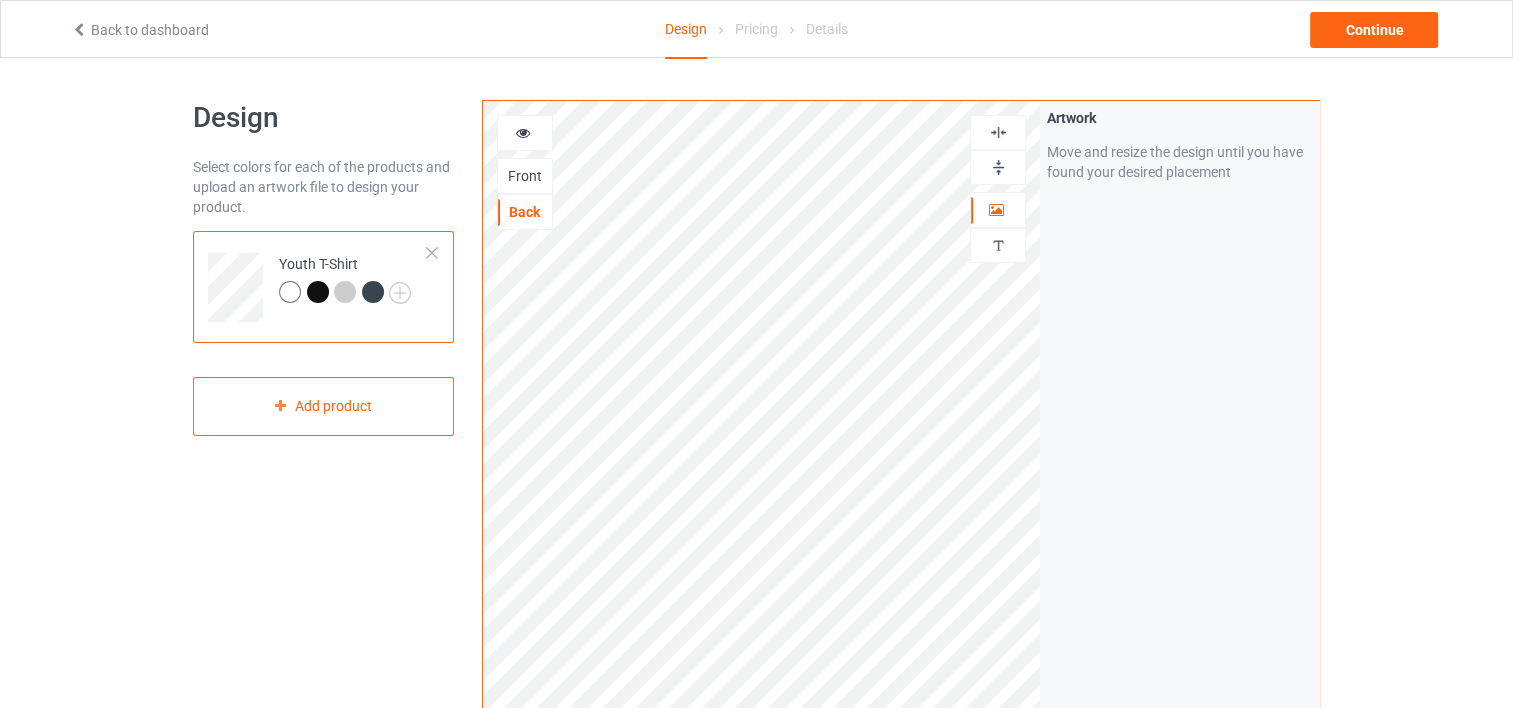 click on "Front" at bounding box center [525, 176] 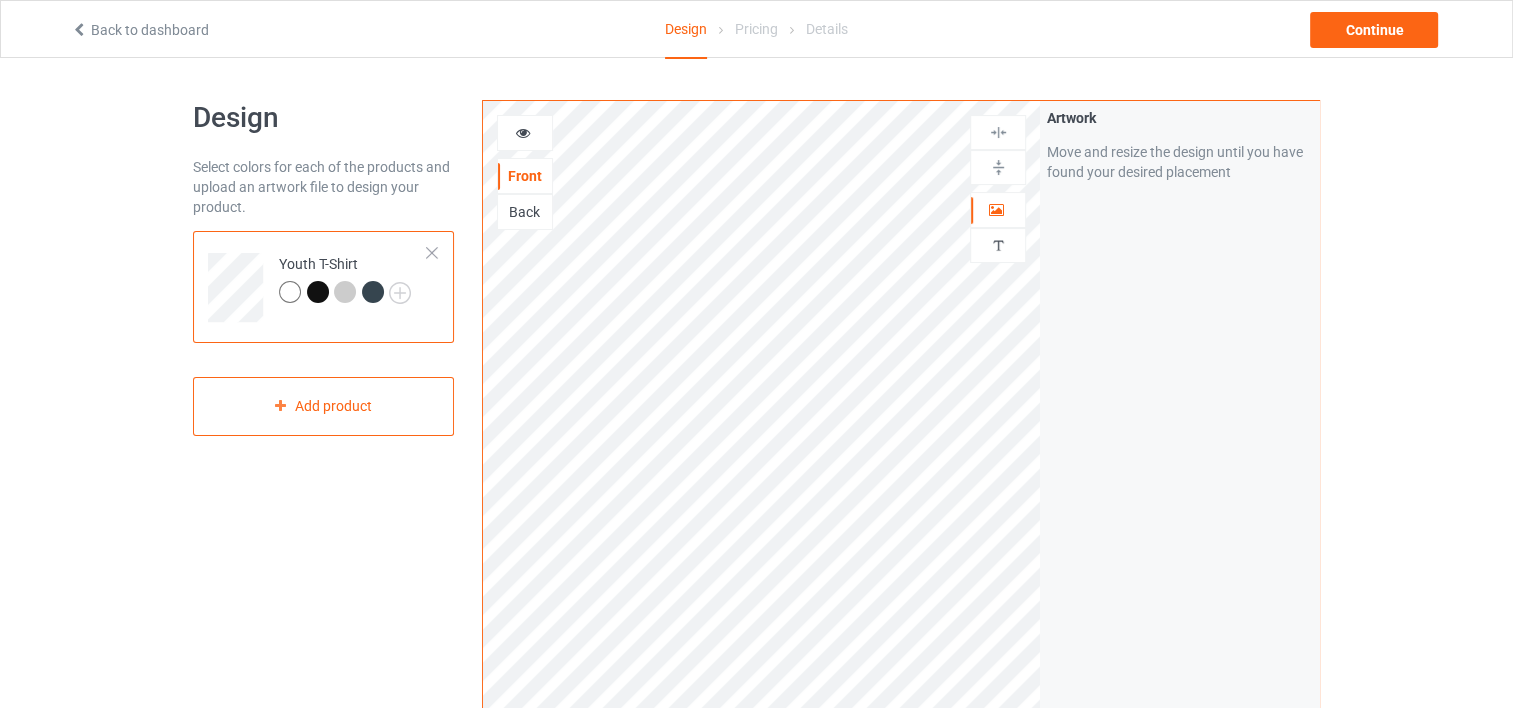 click at bounding box center (525, 133) 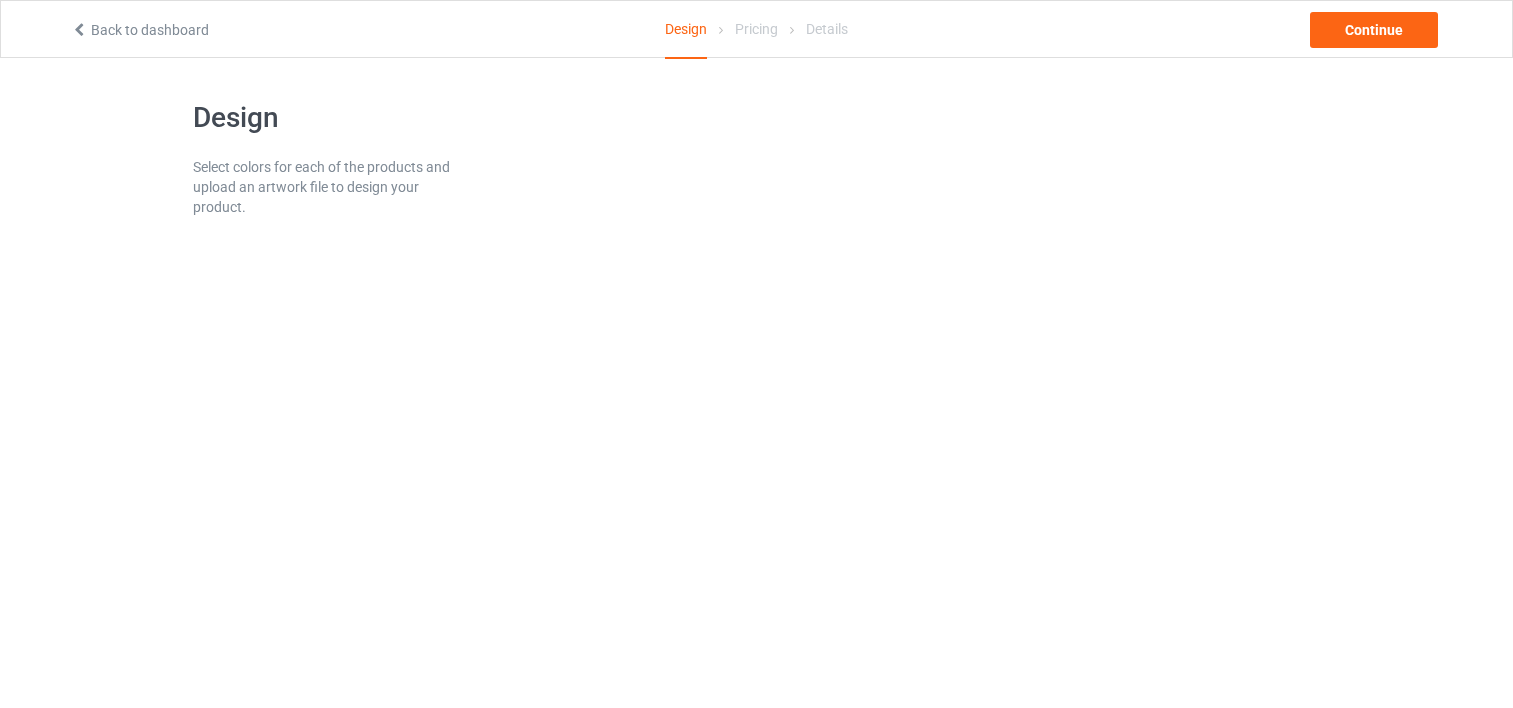 scroll, scrollTop: 0, scrollLeft: 0, axis: both 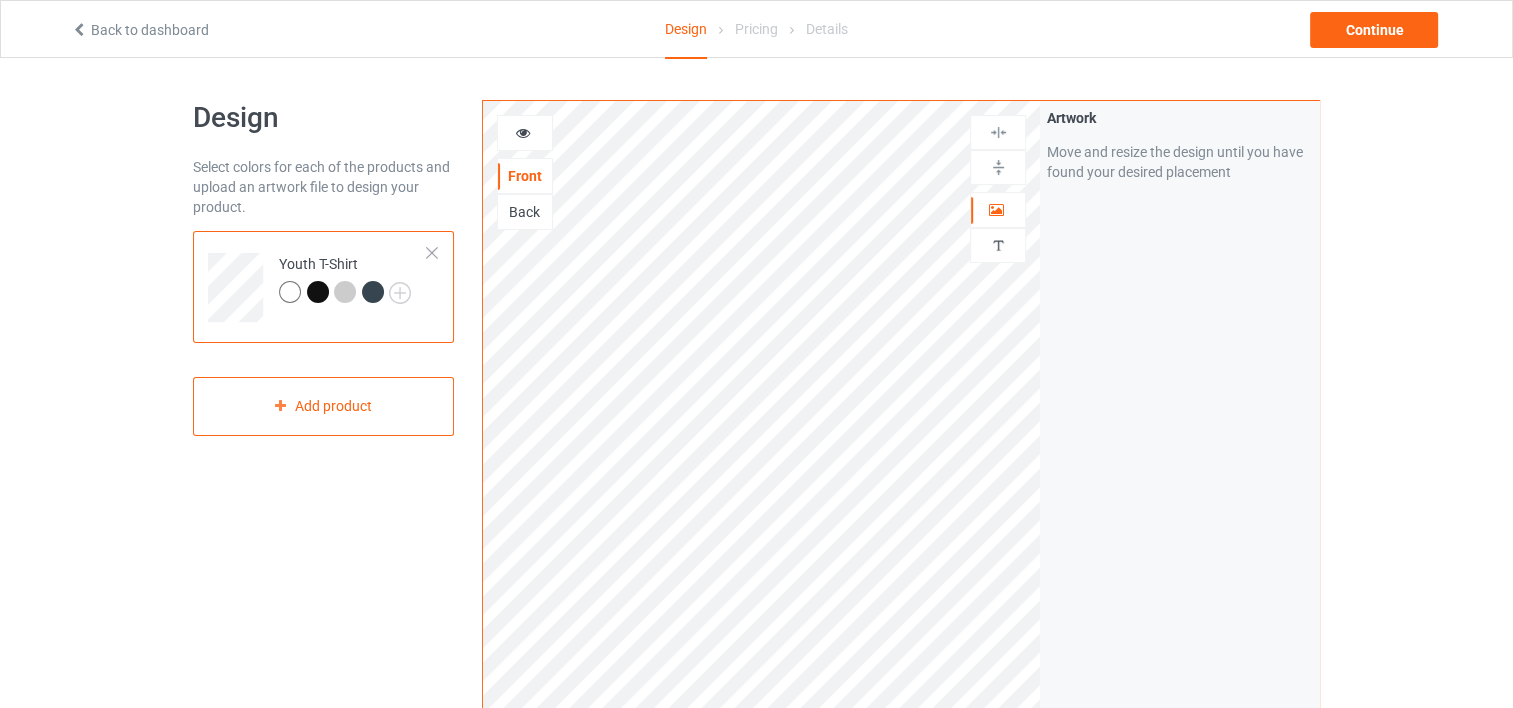 click at bounding box center [525, 133] 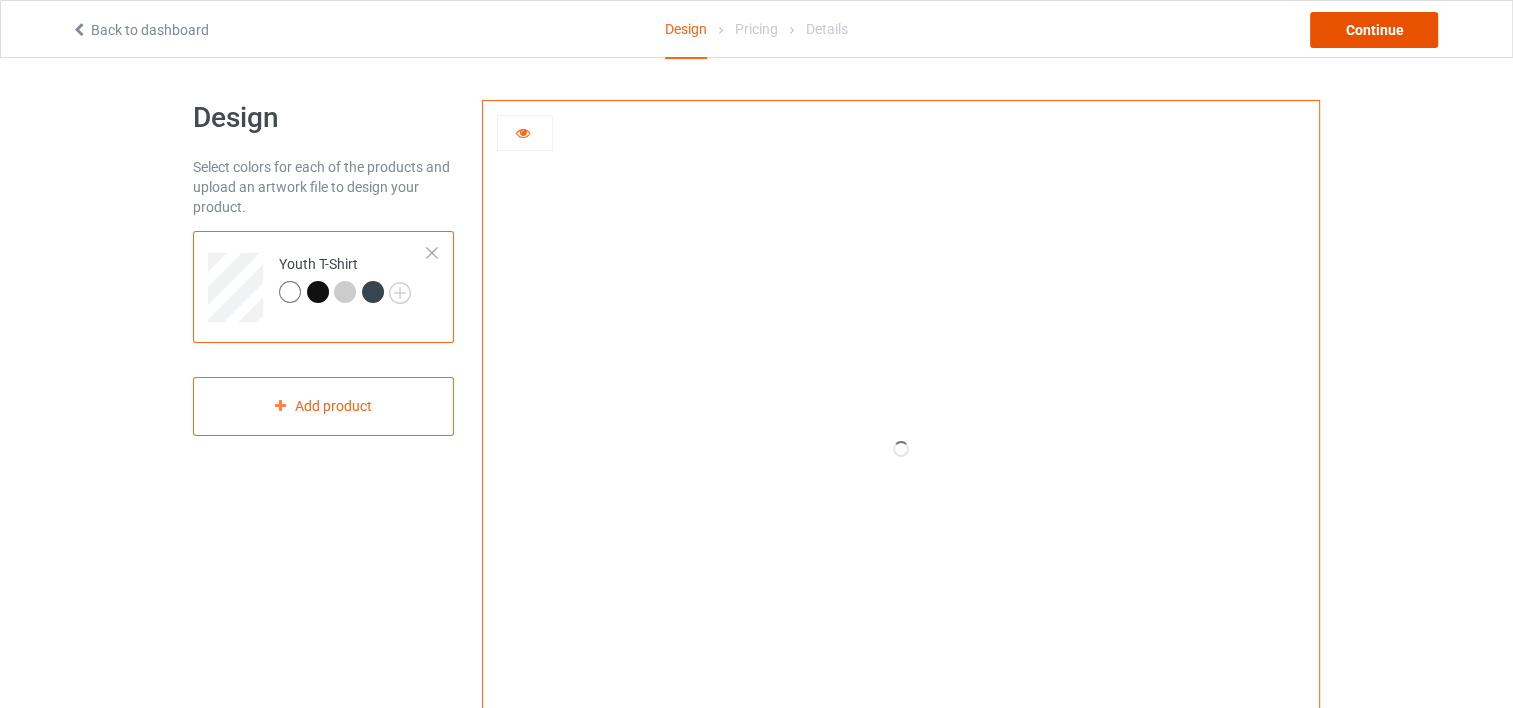 click on "Continue" at bounding box center (1374, 30) 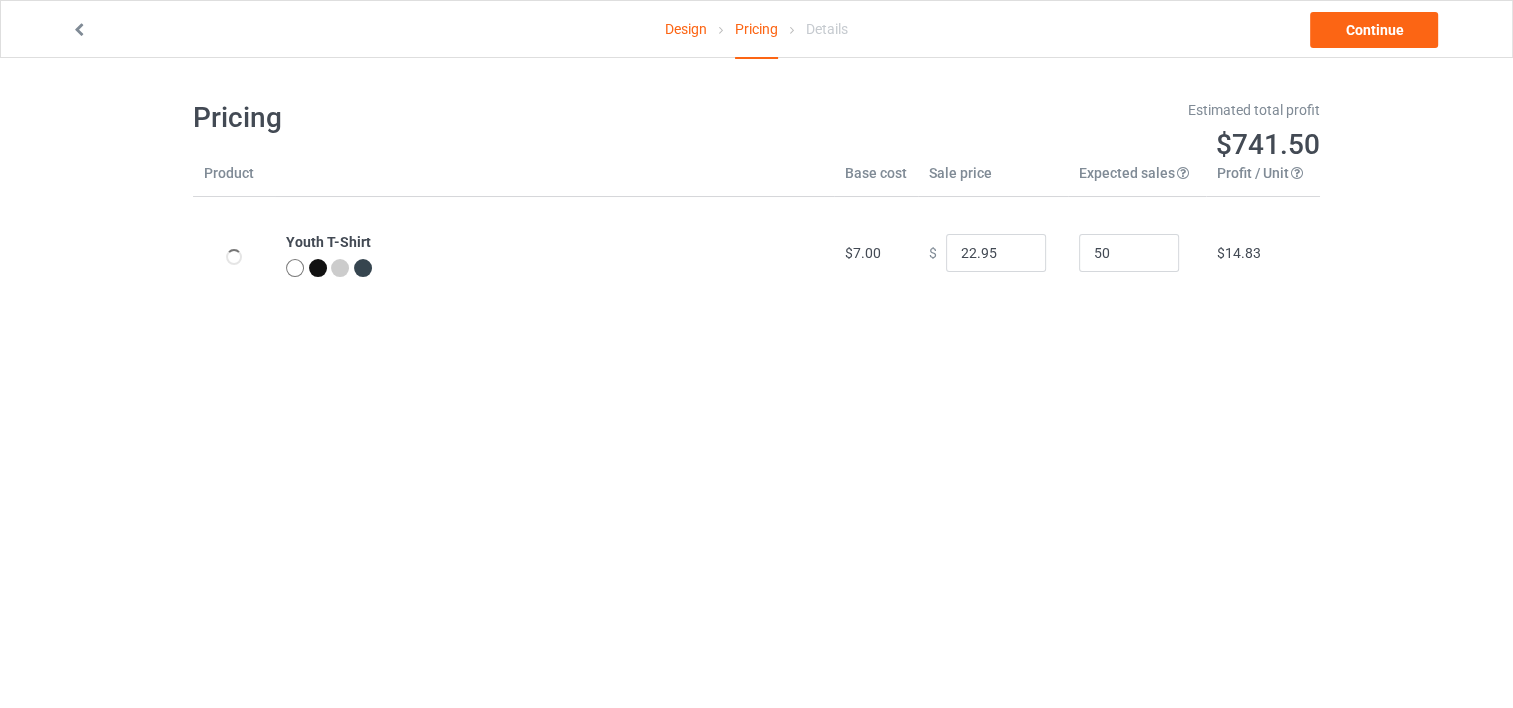type on "26.95" 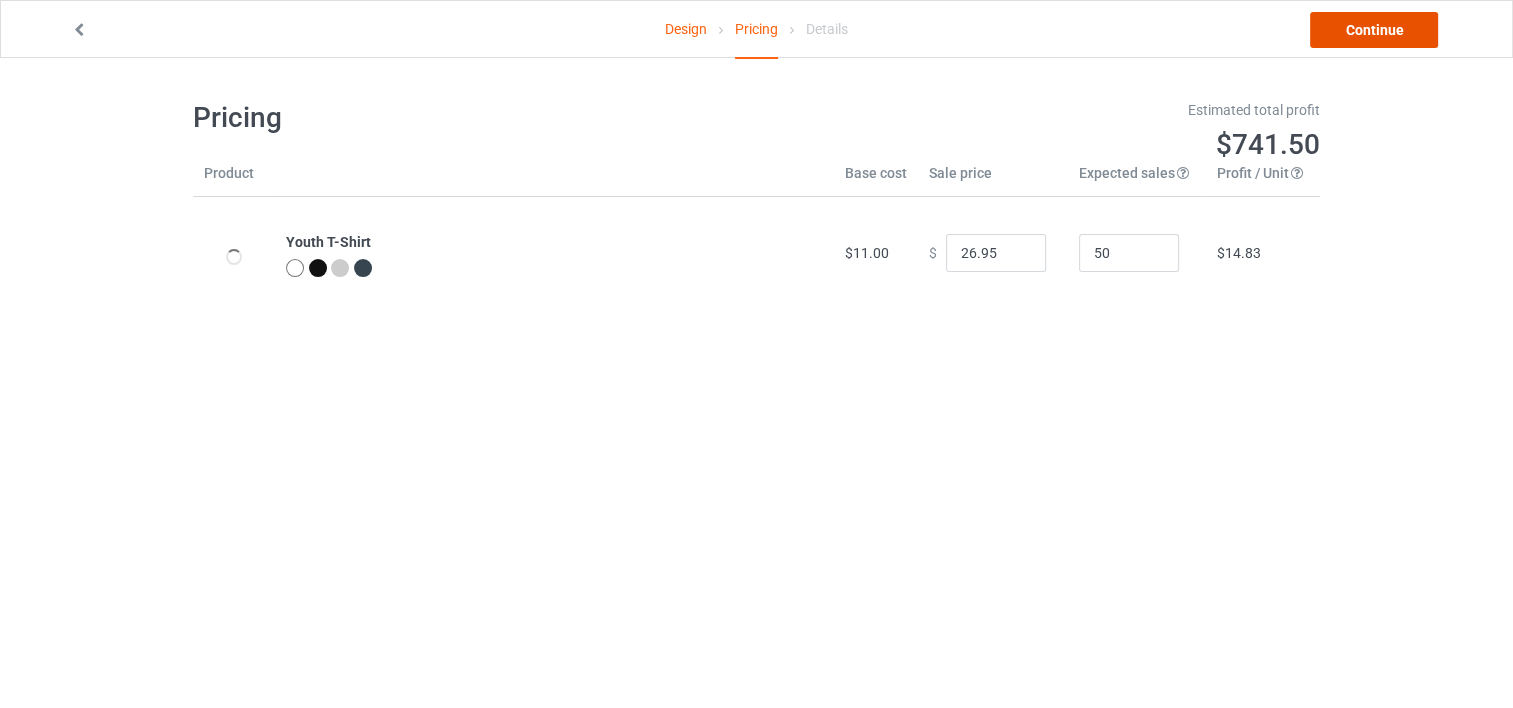 click on "Continue" at bounding box center (1374, 30) 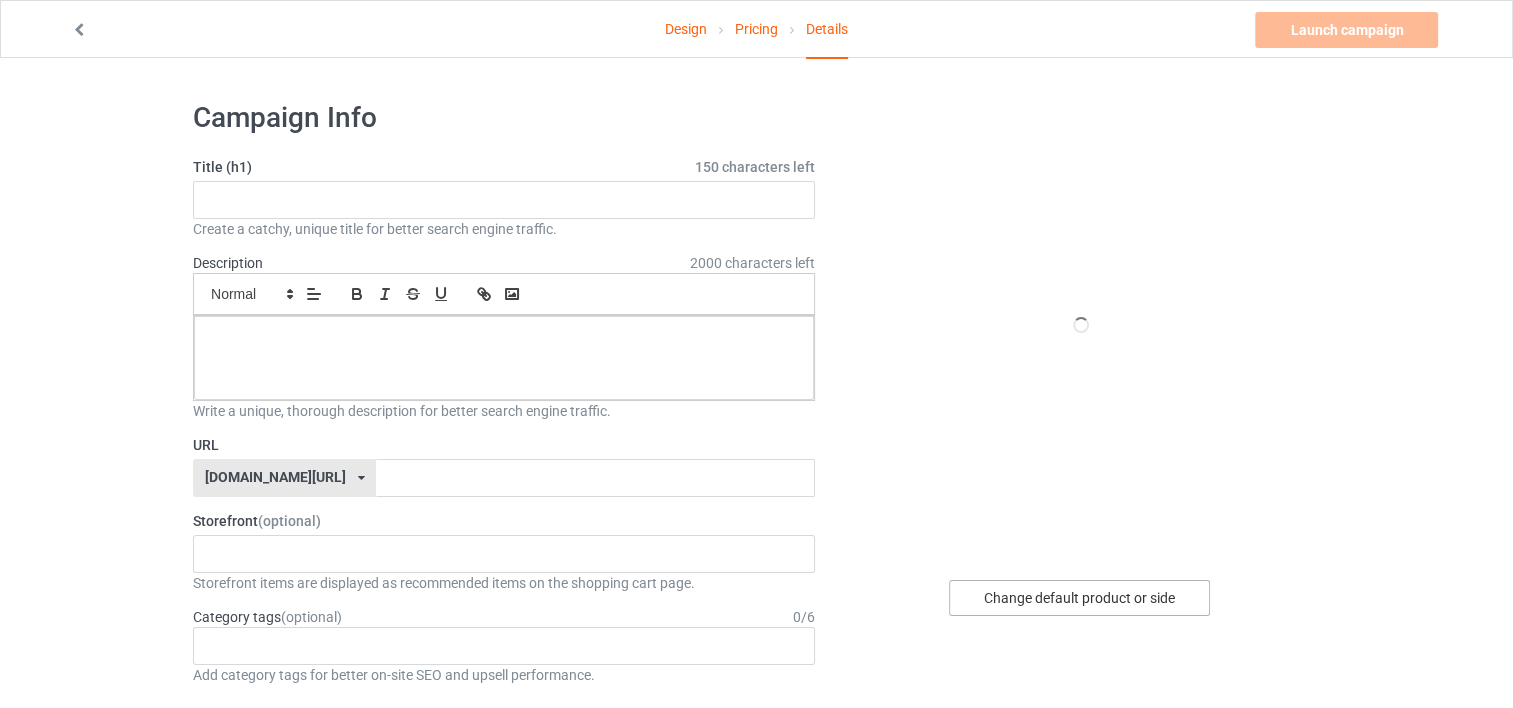 click on "Change default product or side" at bounding box center [1079, 598] 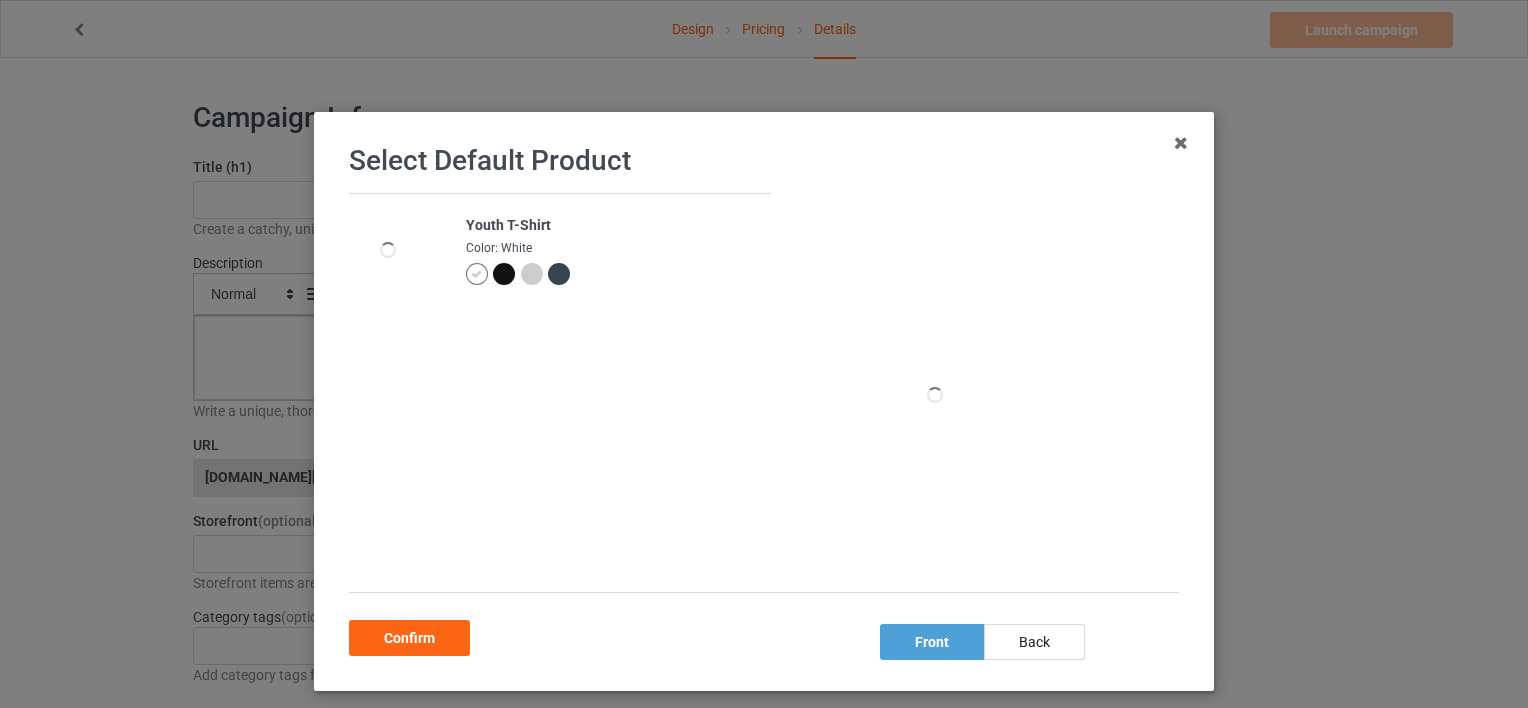click at bounding box center [935, 394] 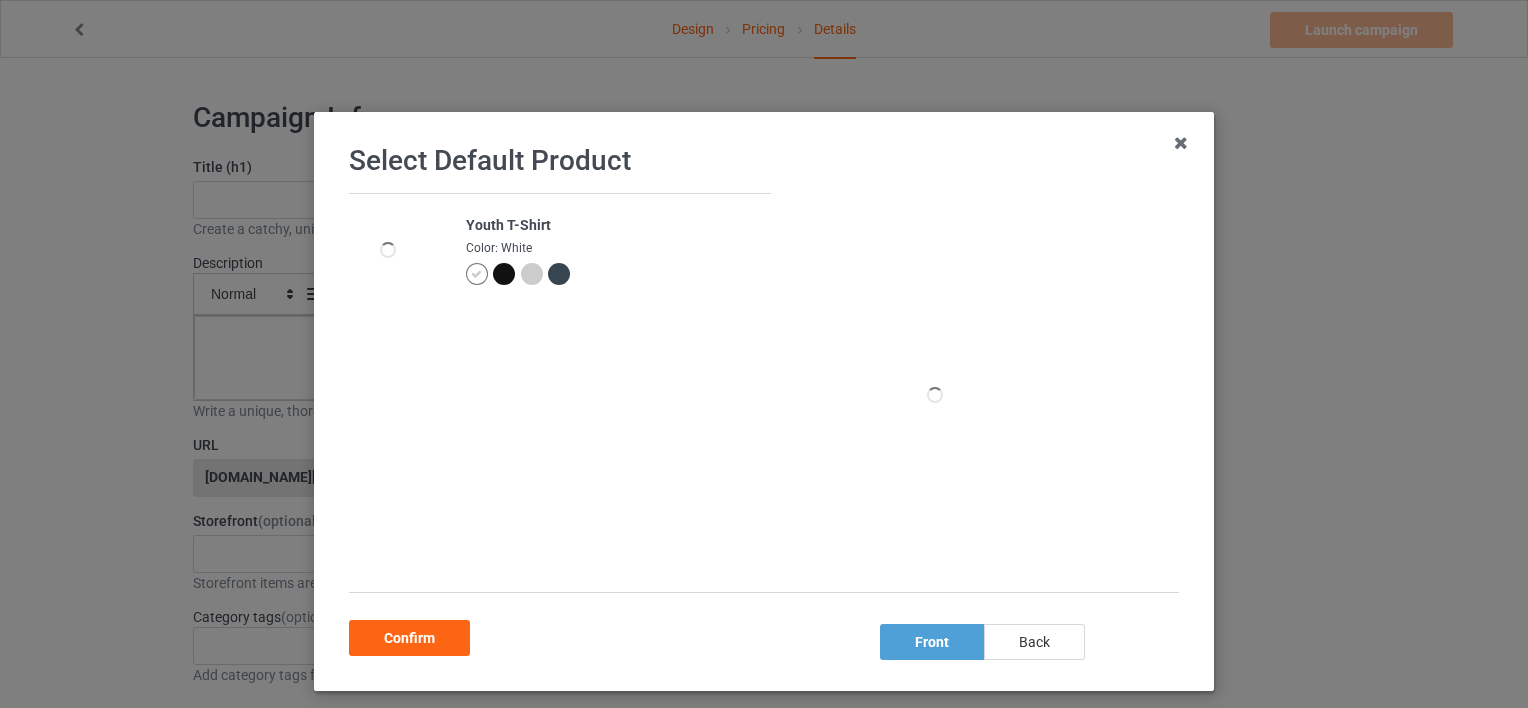 click on "back" at bounding box center (1034, 642) 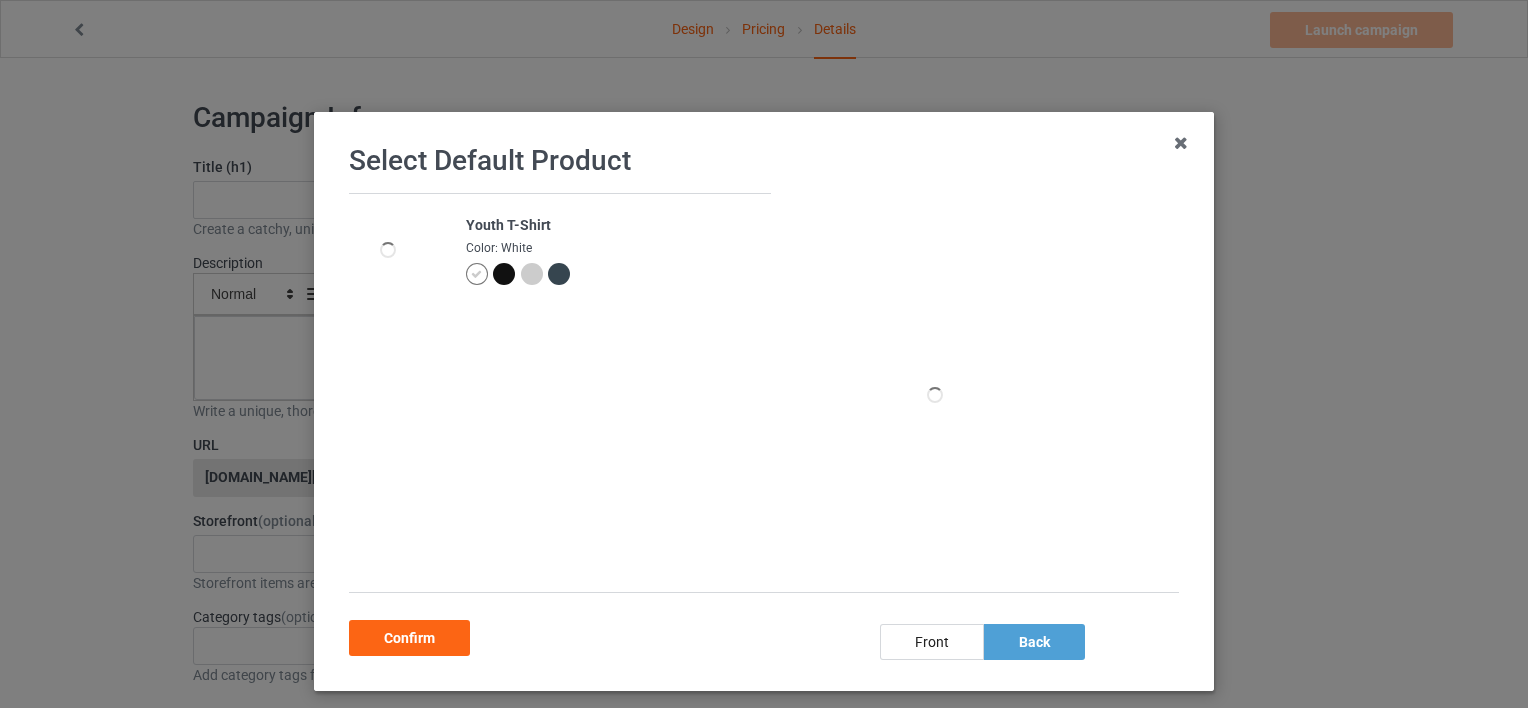 click on "Select Default Product Youth T-Shirt Color: White front back Confirm" at bounding box center (764, 401) 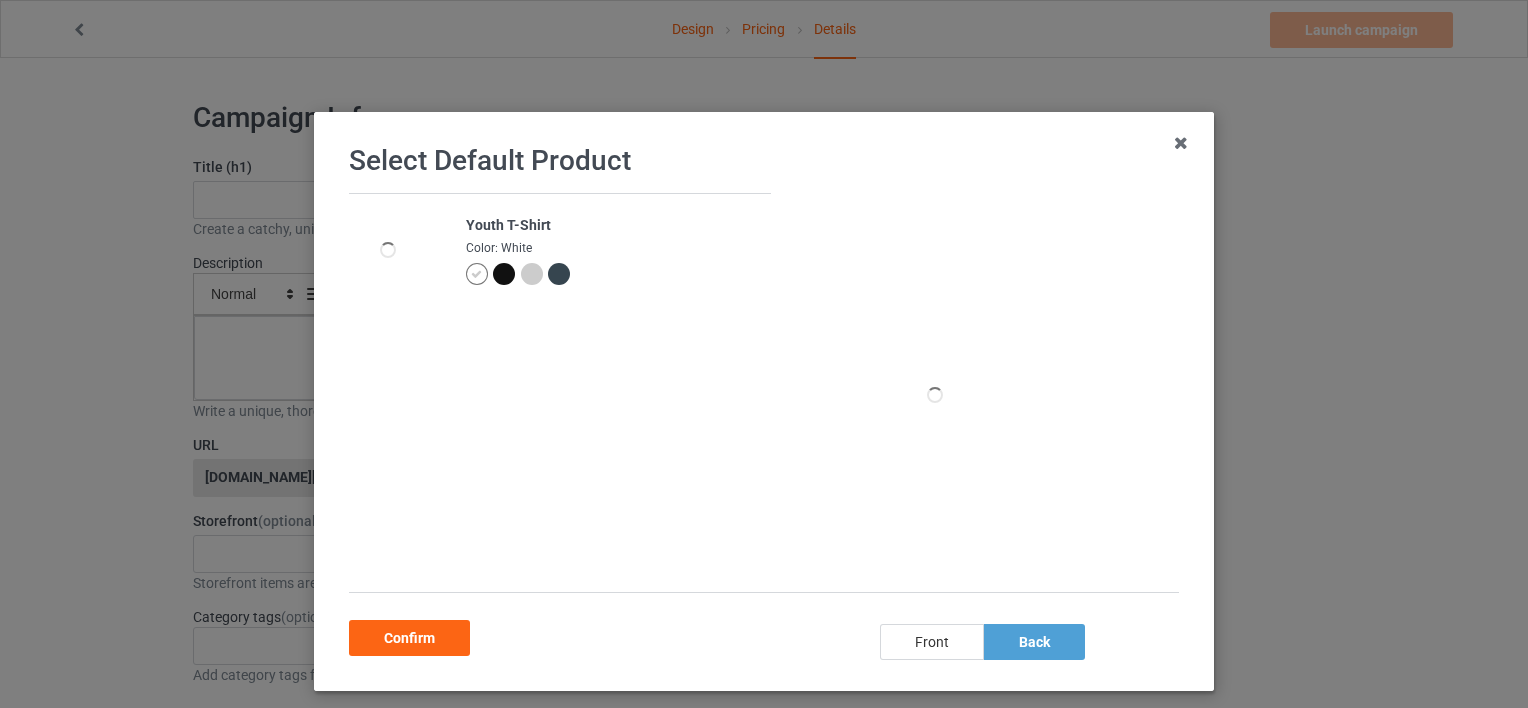 click on "front" at bounding box center (932, 642) 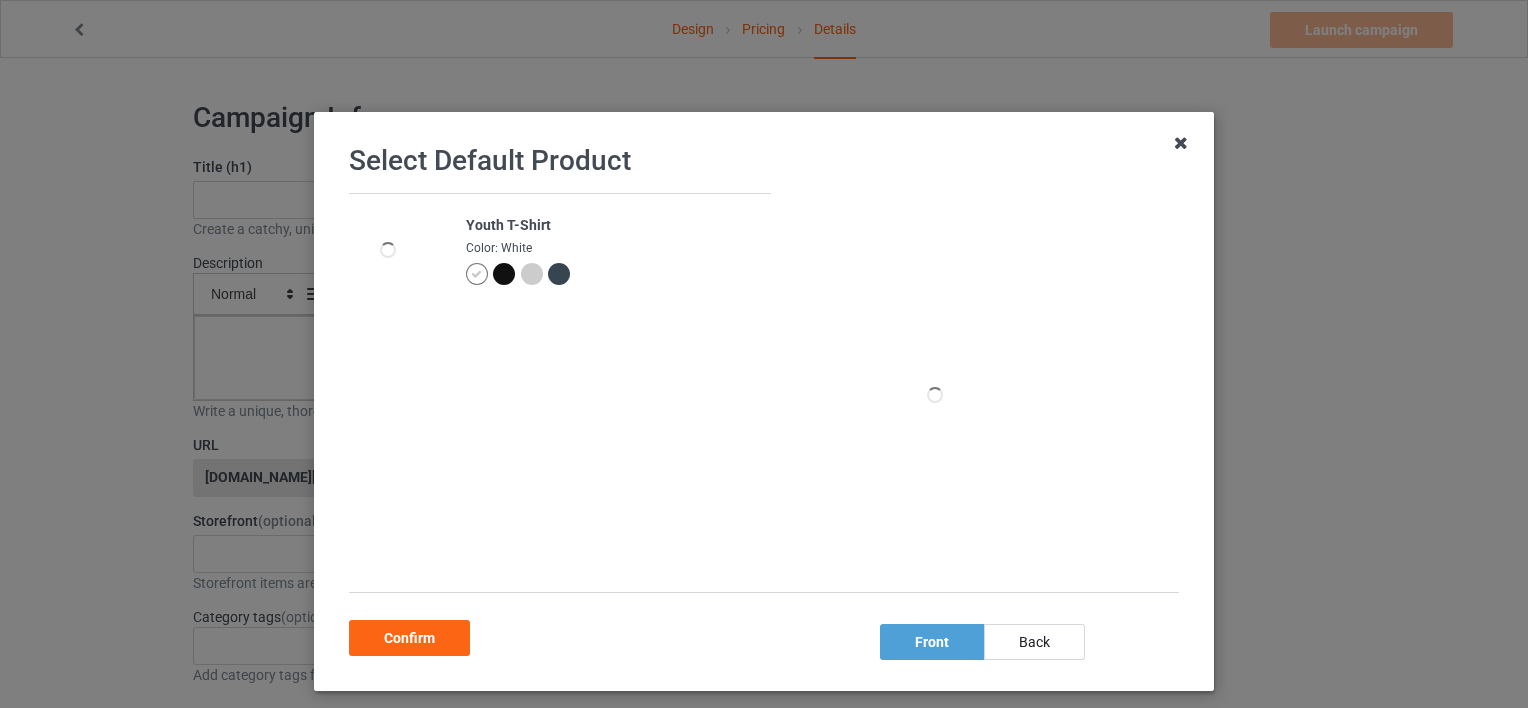 click at bounding box center [1181, 143] 